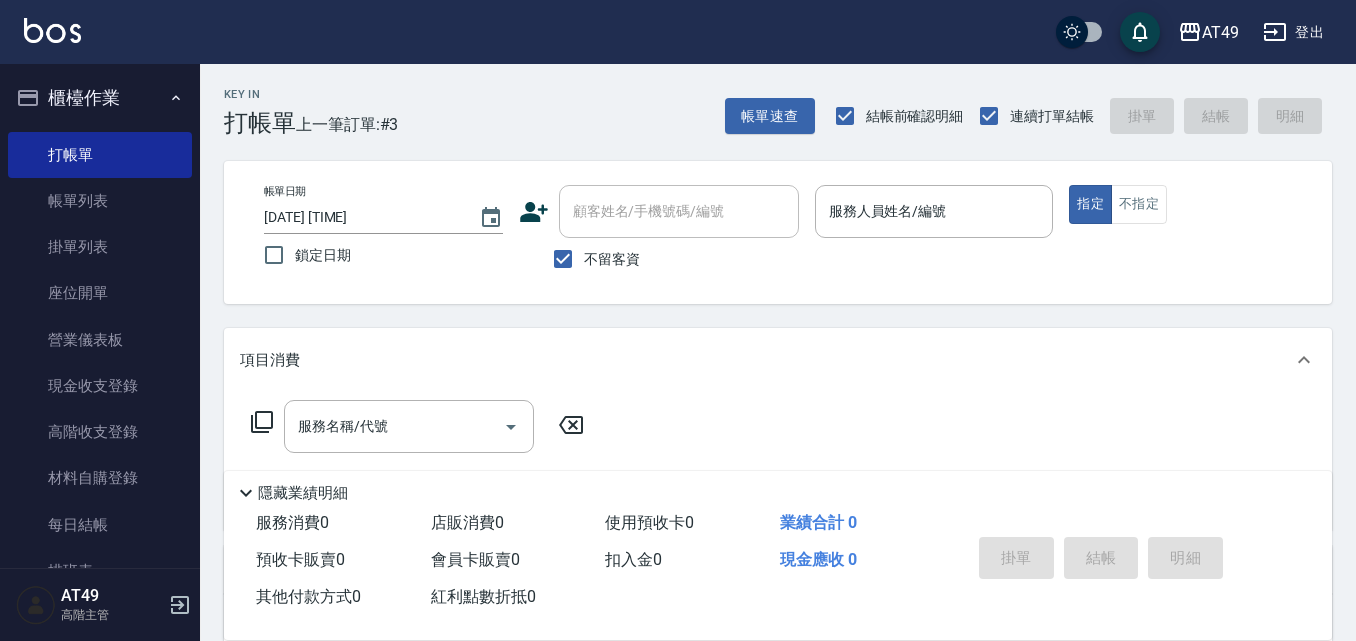 scroll, scrollTop: 0, scrollLeft: 0, axis: both 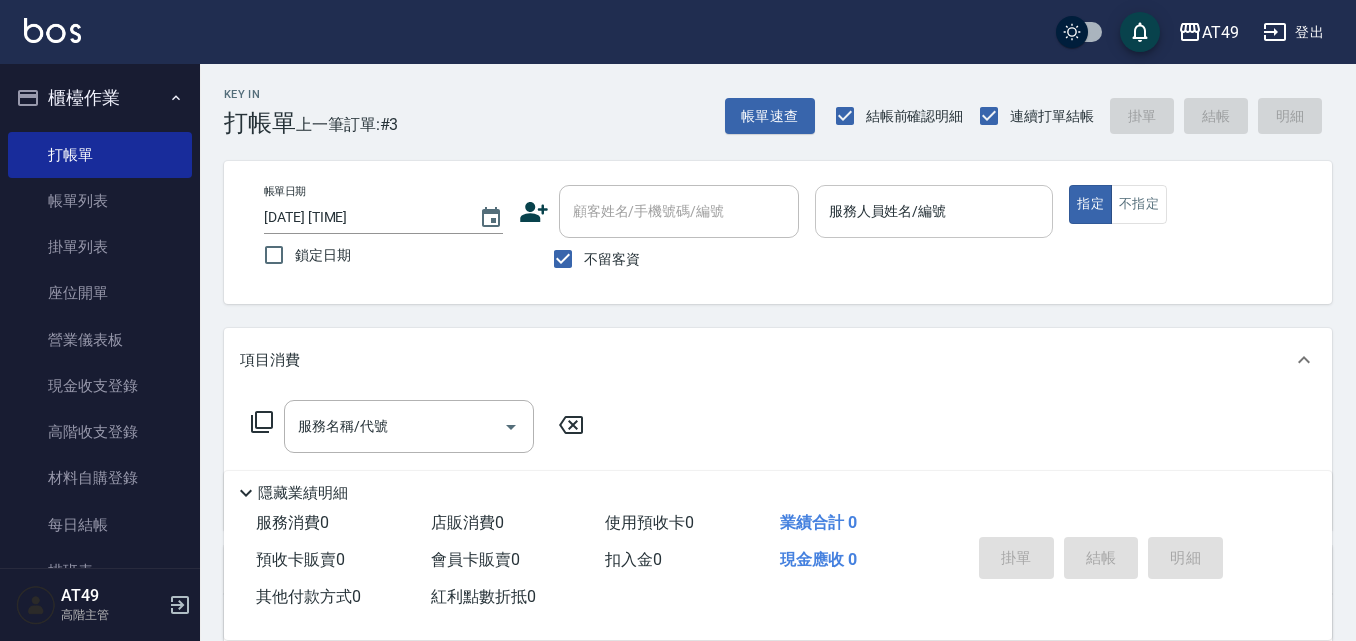 click on "服務人員姓名/編號" at bounding box center [934, 211] 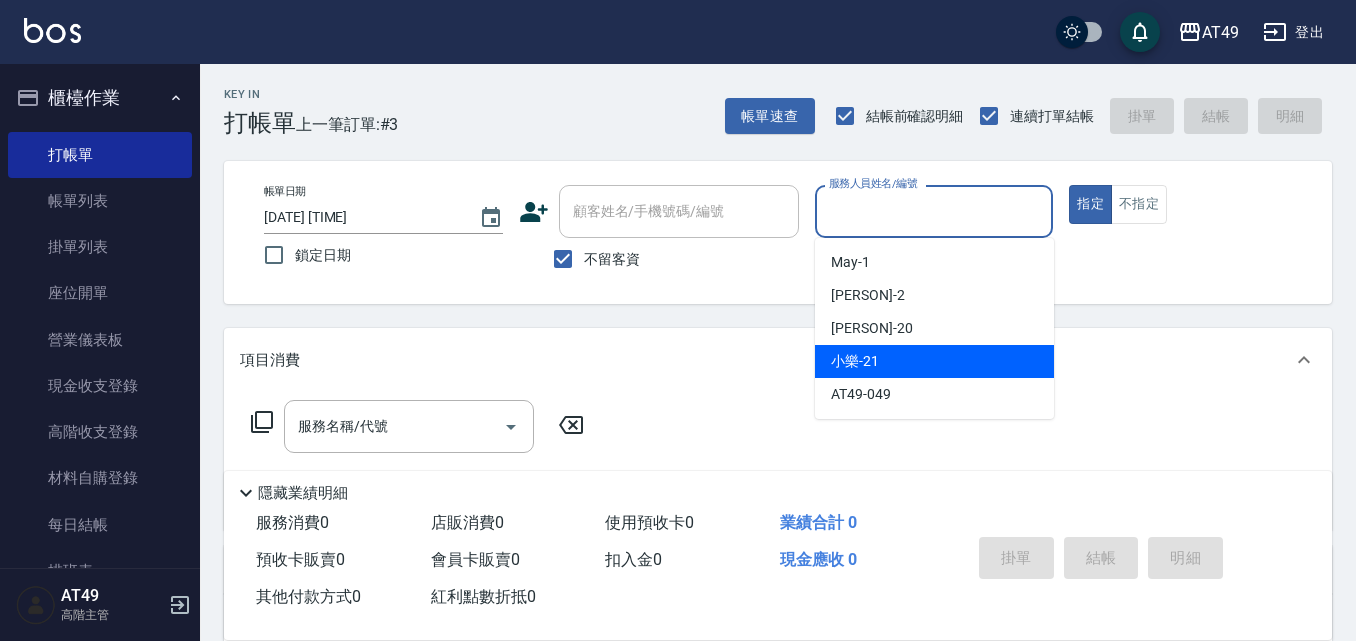 click on "[PERSON] -[ASSISTANT_ID]" at bounding box center [934, 361] 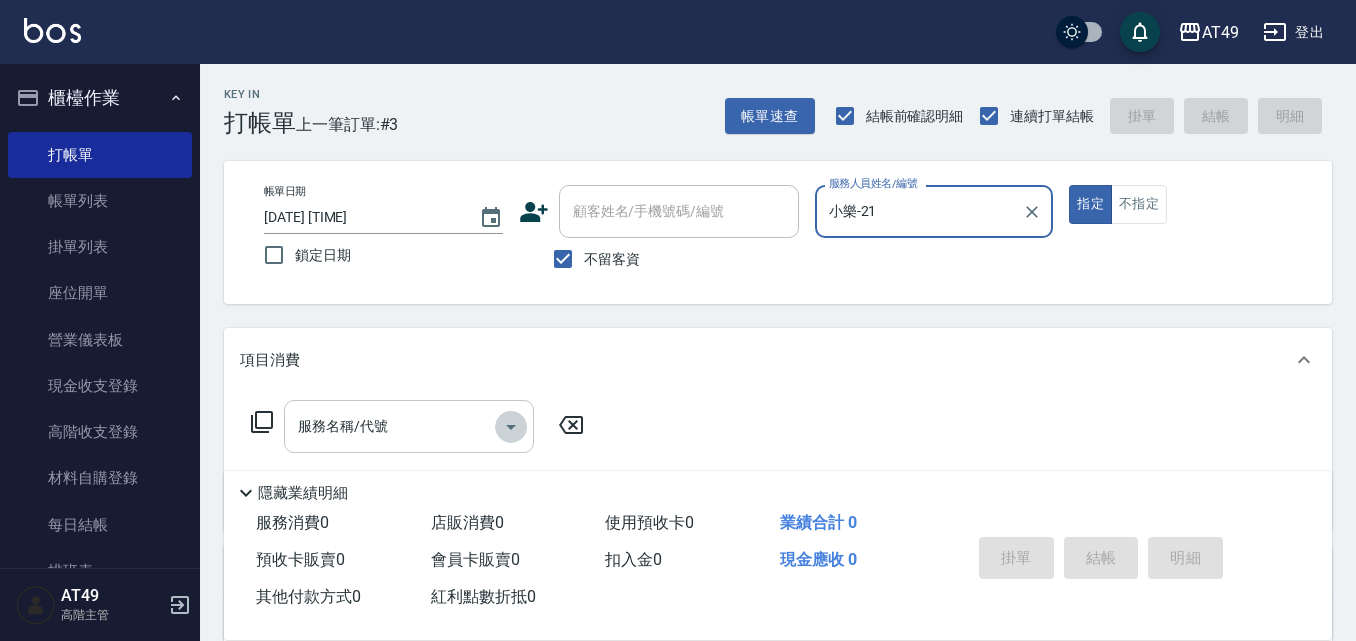 click 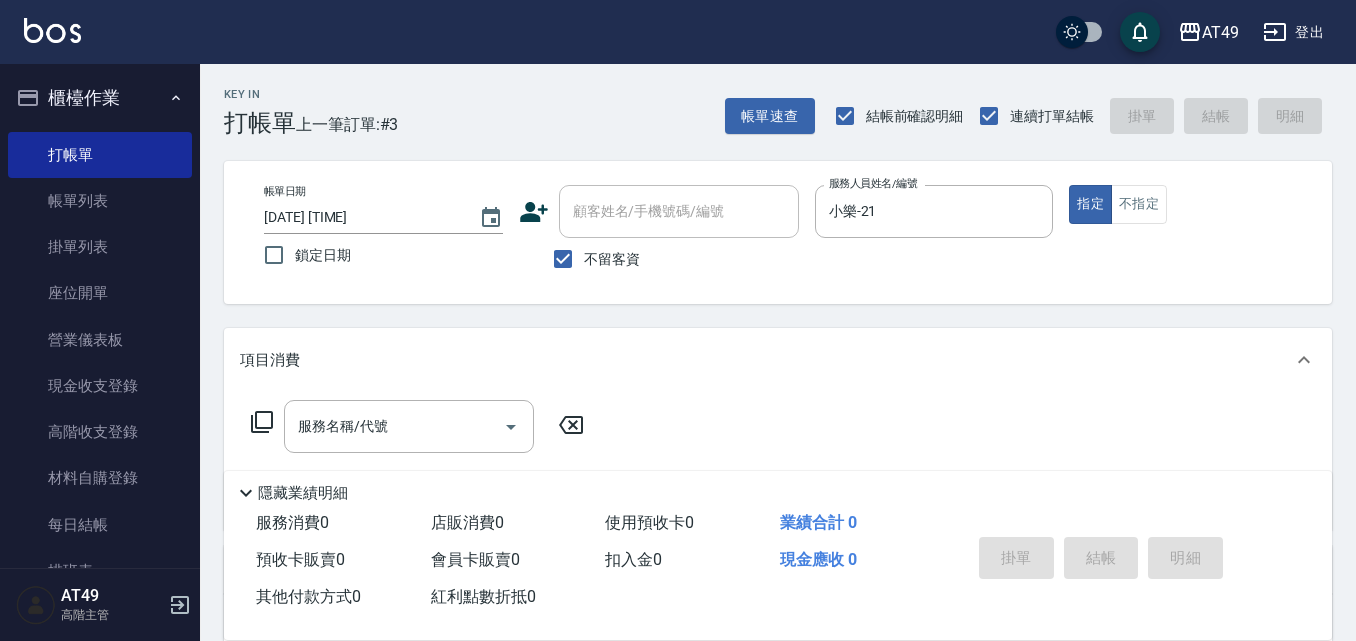 click 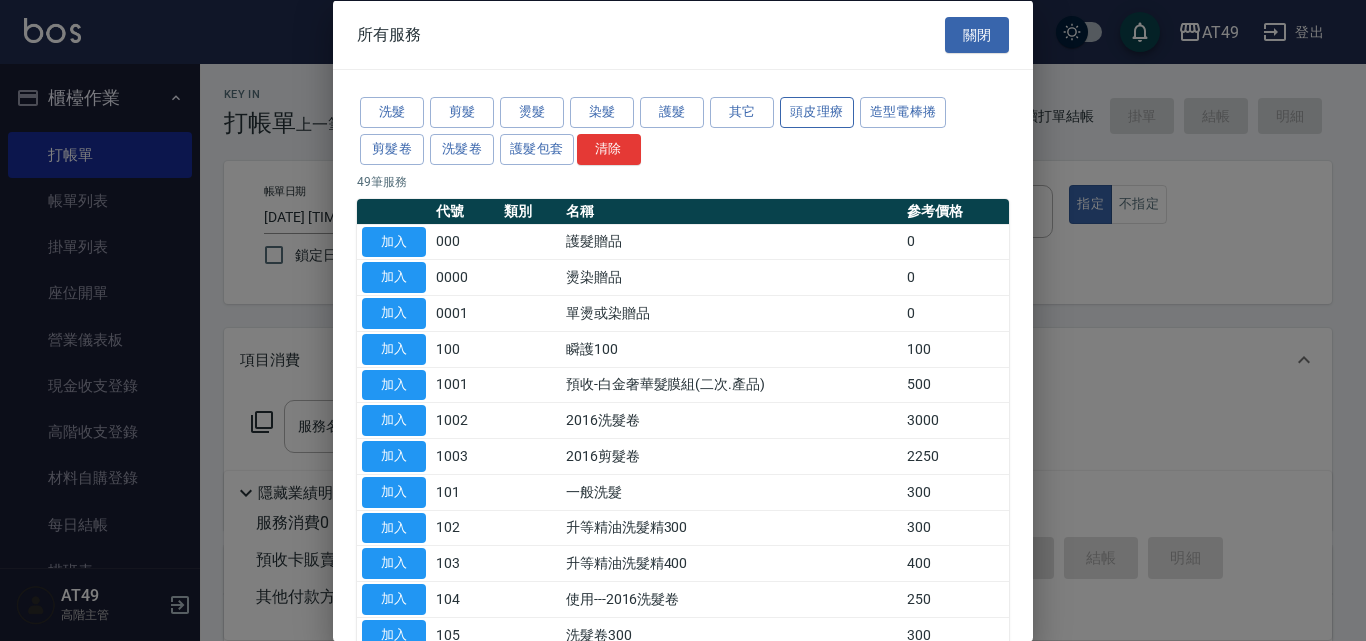 click on "頭皮理療" at bounding box center (817, 112) 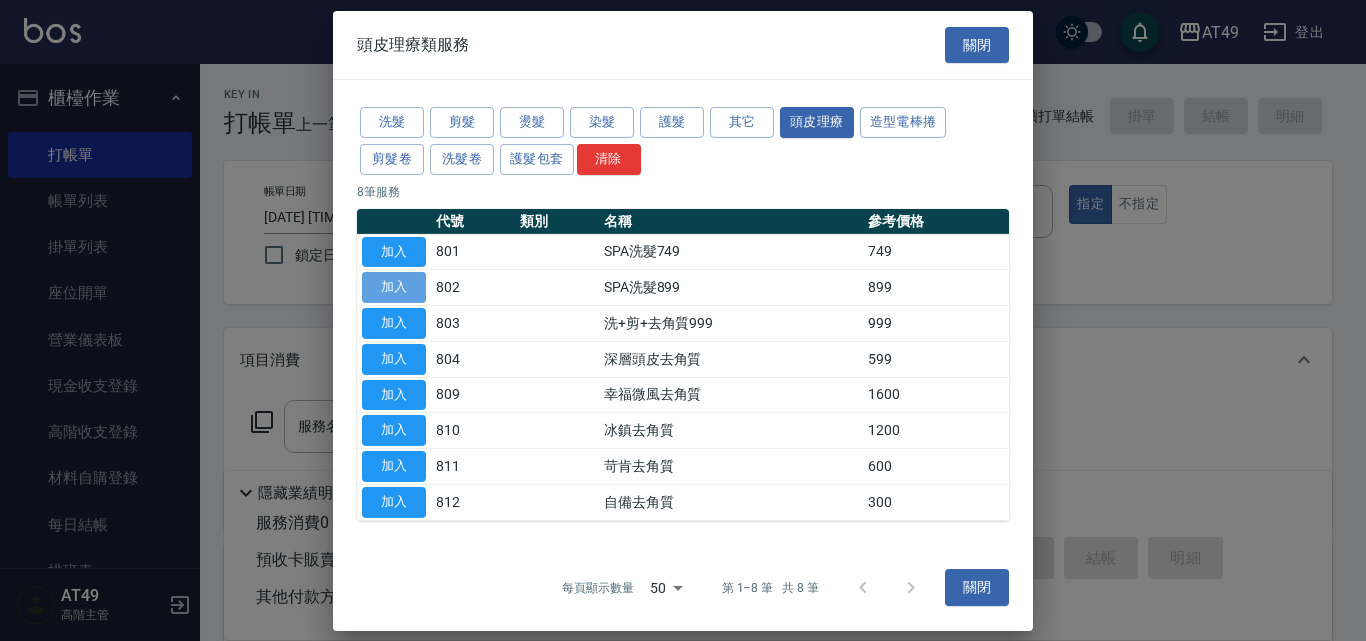 click on "加入" at bounding box center [394, 287] 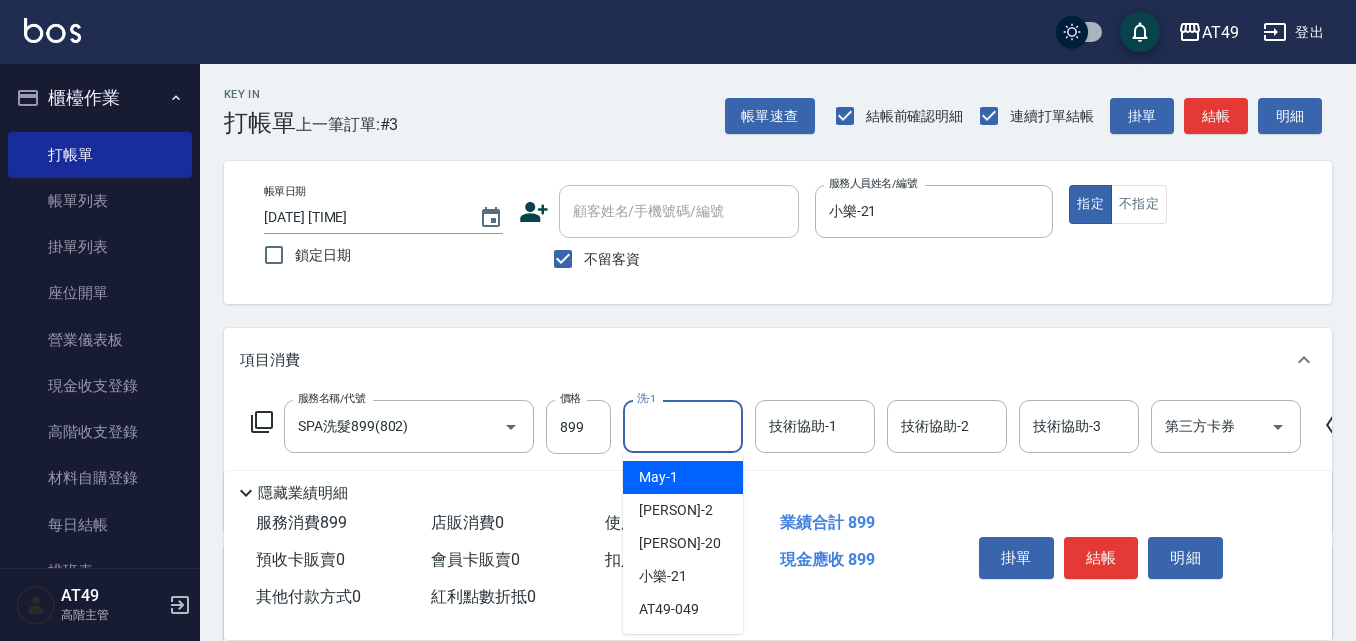 click on "洗-1" at bounding box center (683, 426) 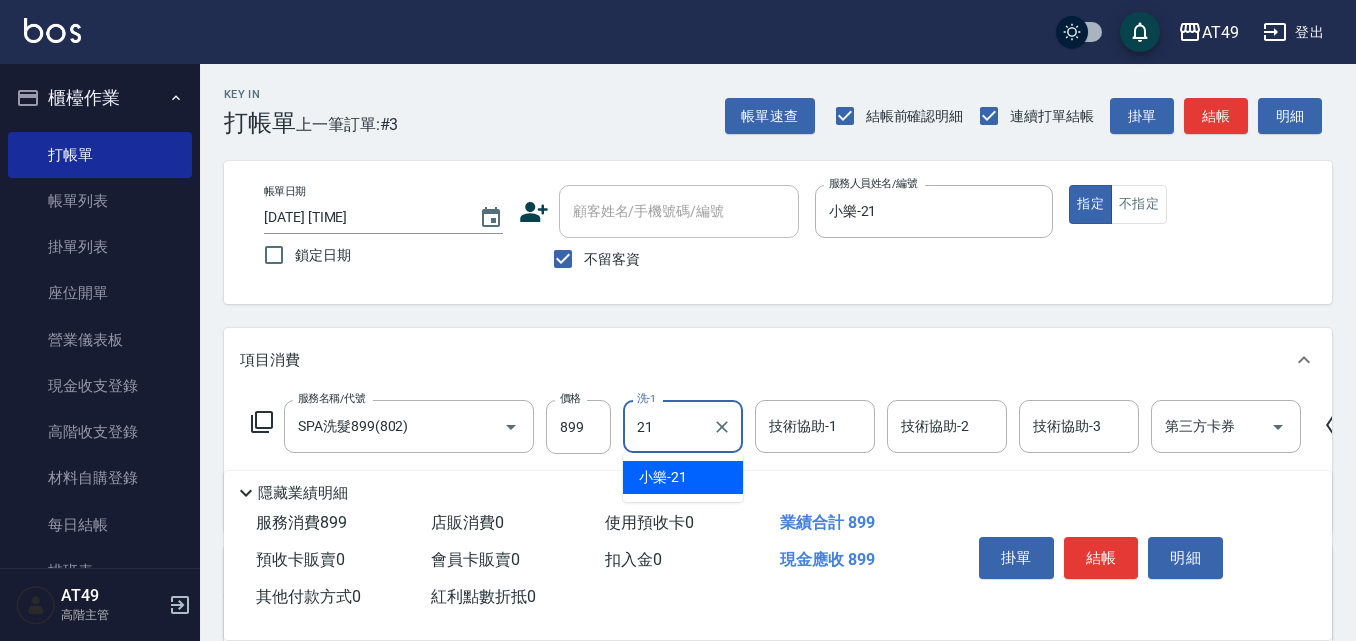 type on "小樂-21" 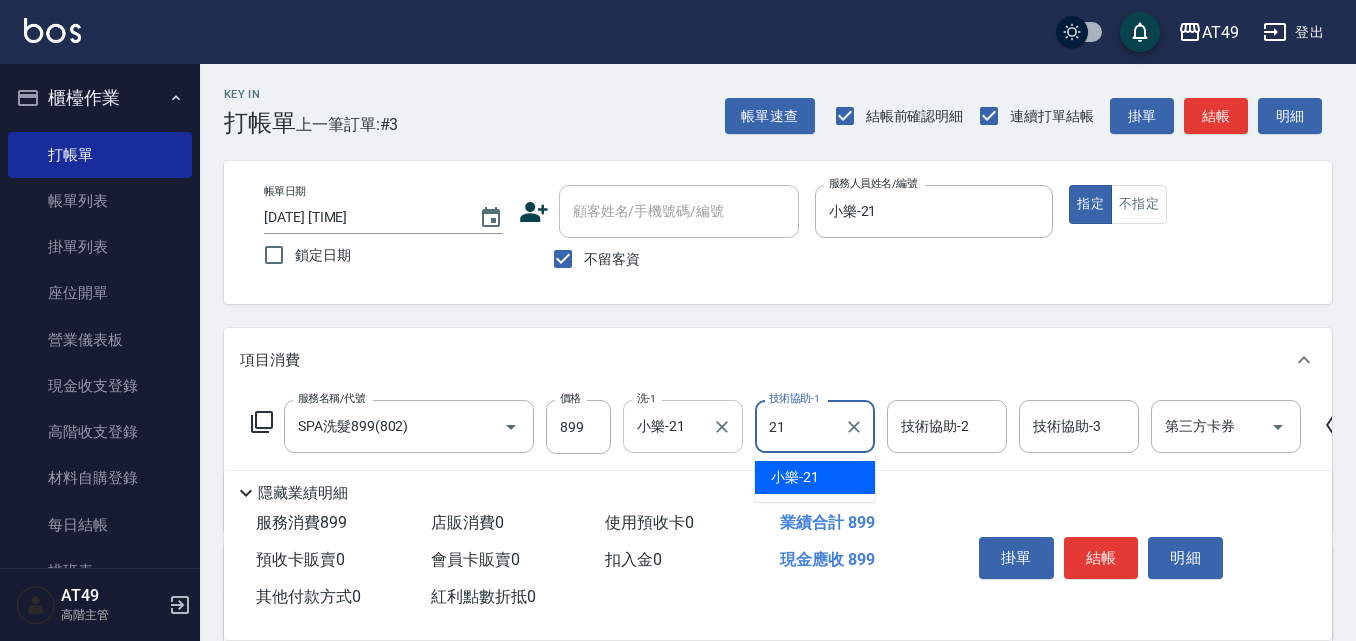 type on "小樂-21" 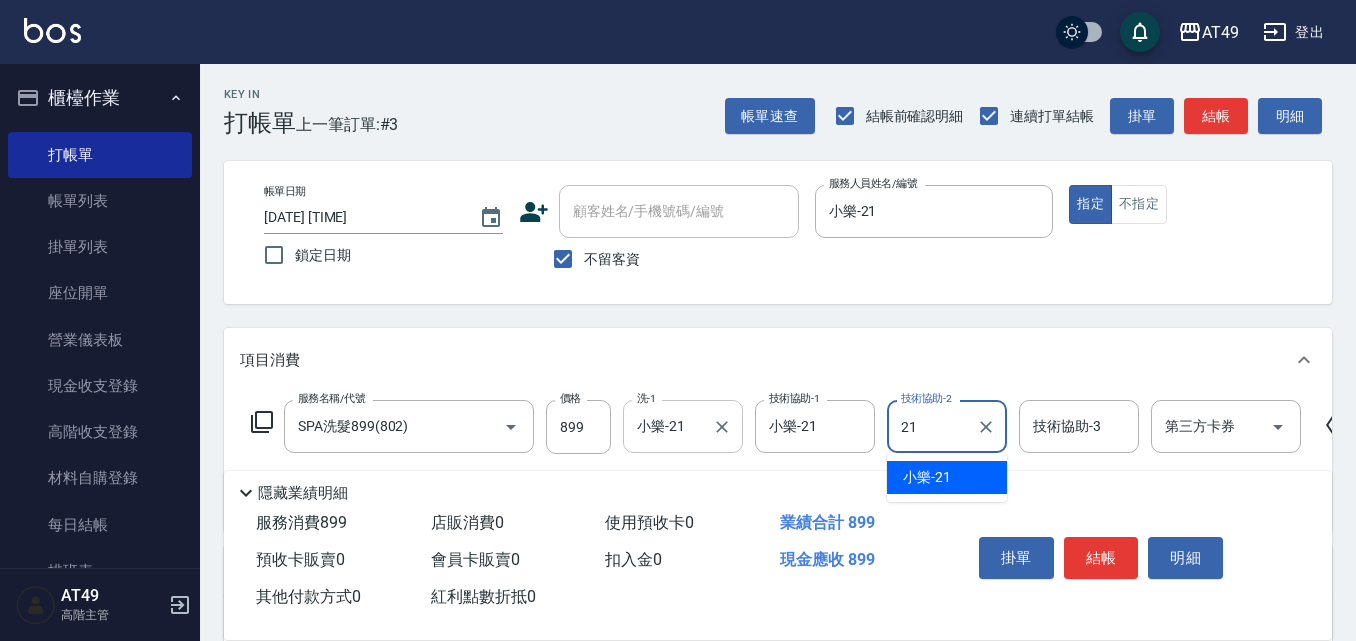 type on "小樂-21" 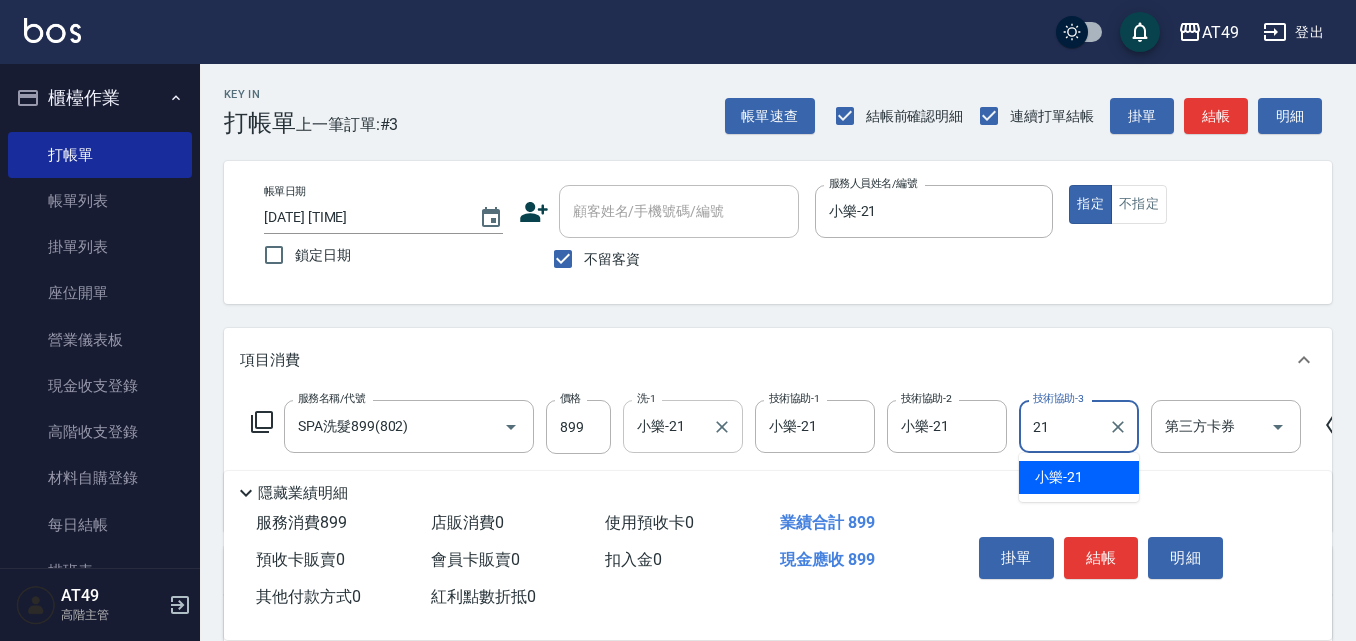 type on "小樂-21" 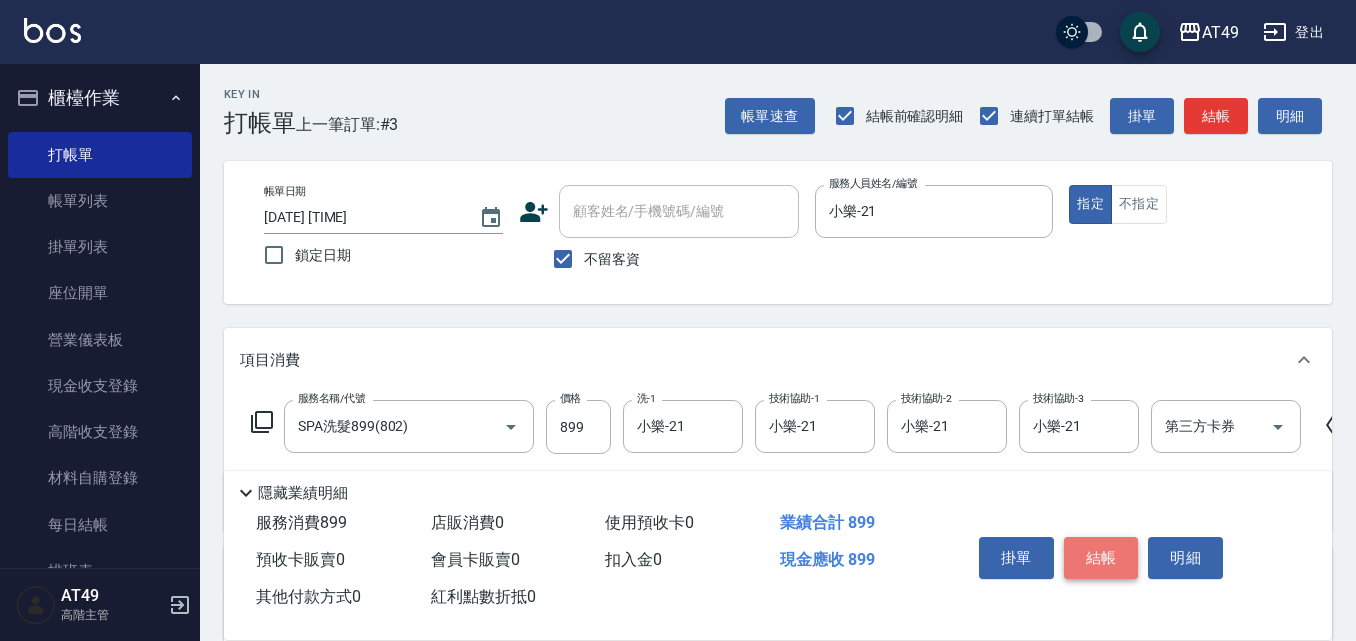click on "結帳" at bounding box center [1101, 558] 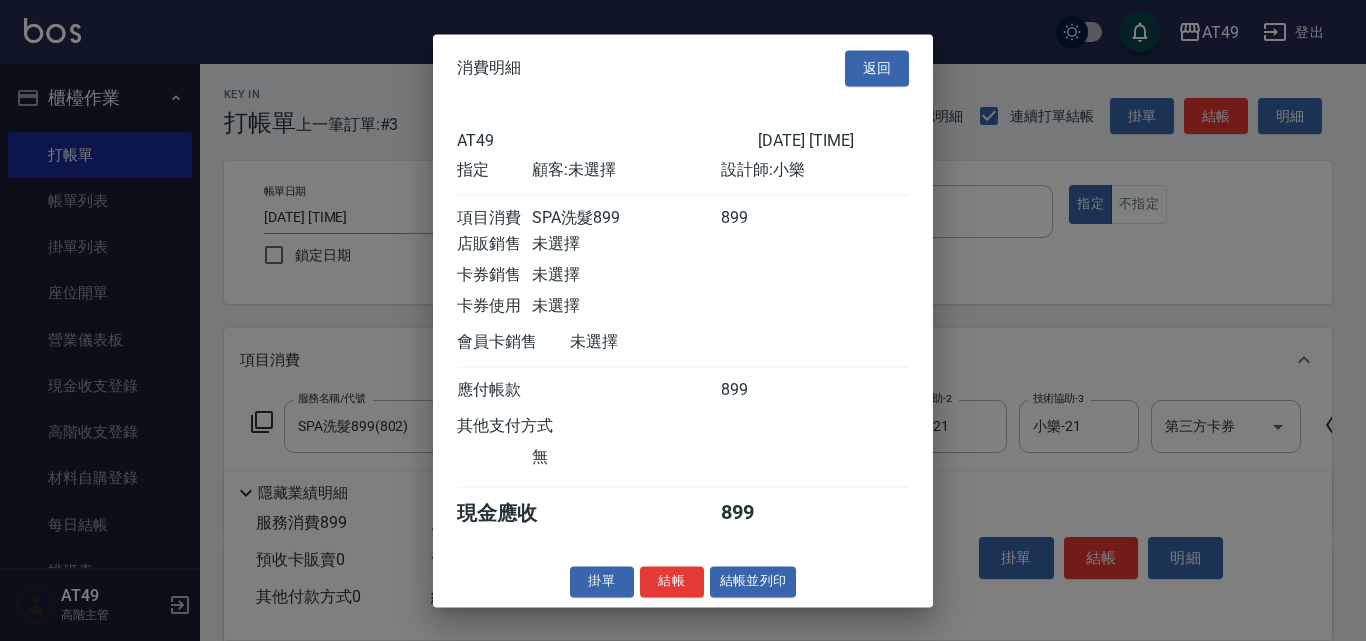 click on "結帳" at bounding box center (672, 581) 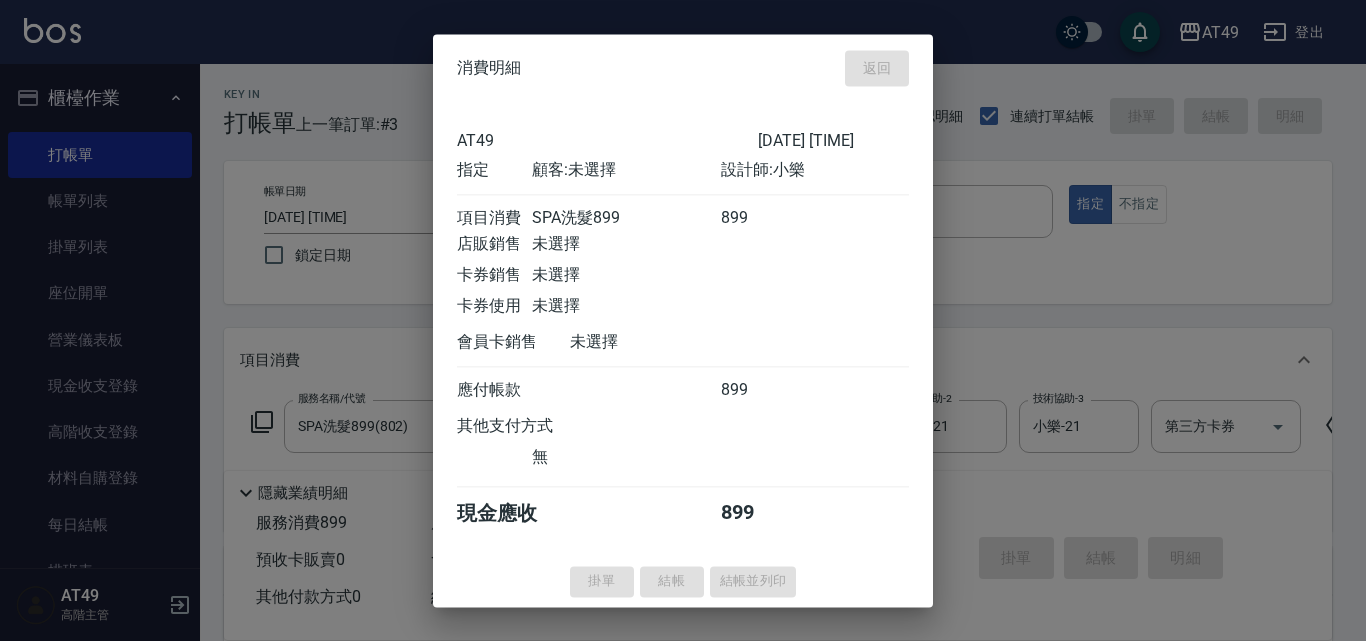 type on "[DATE] [TIME]" 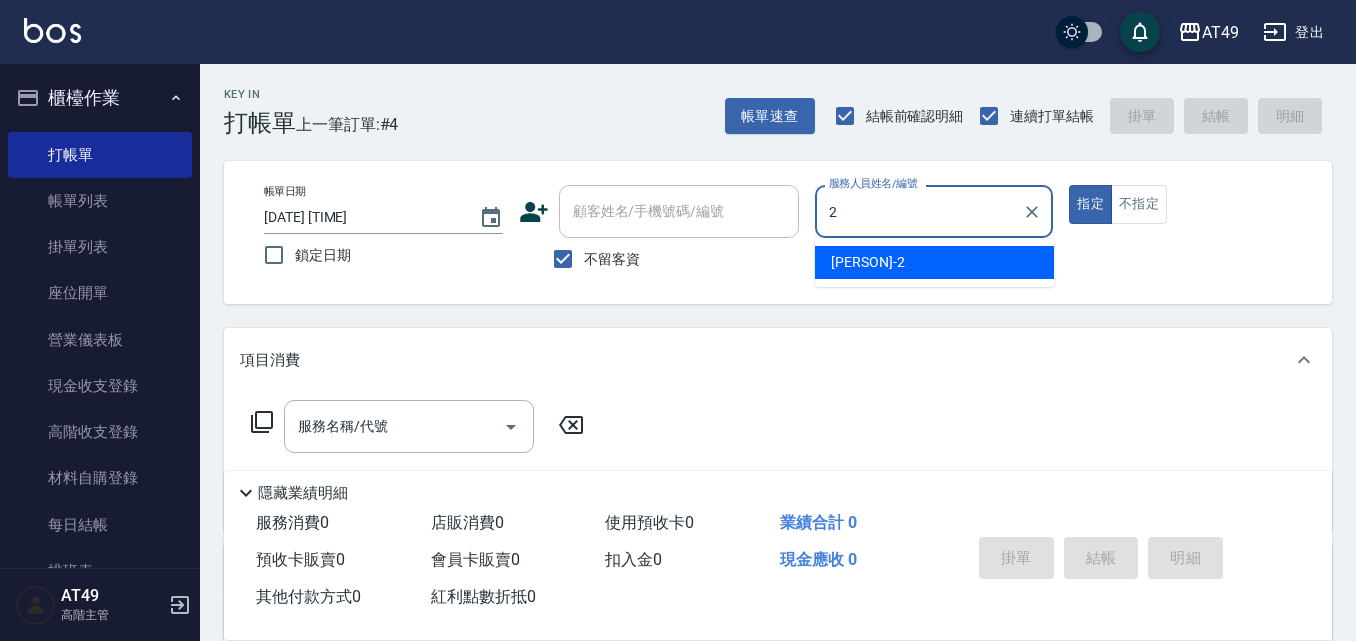 type on "Bobo-2" 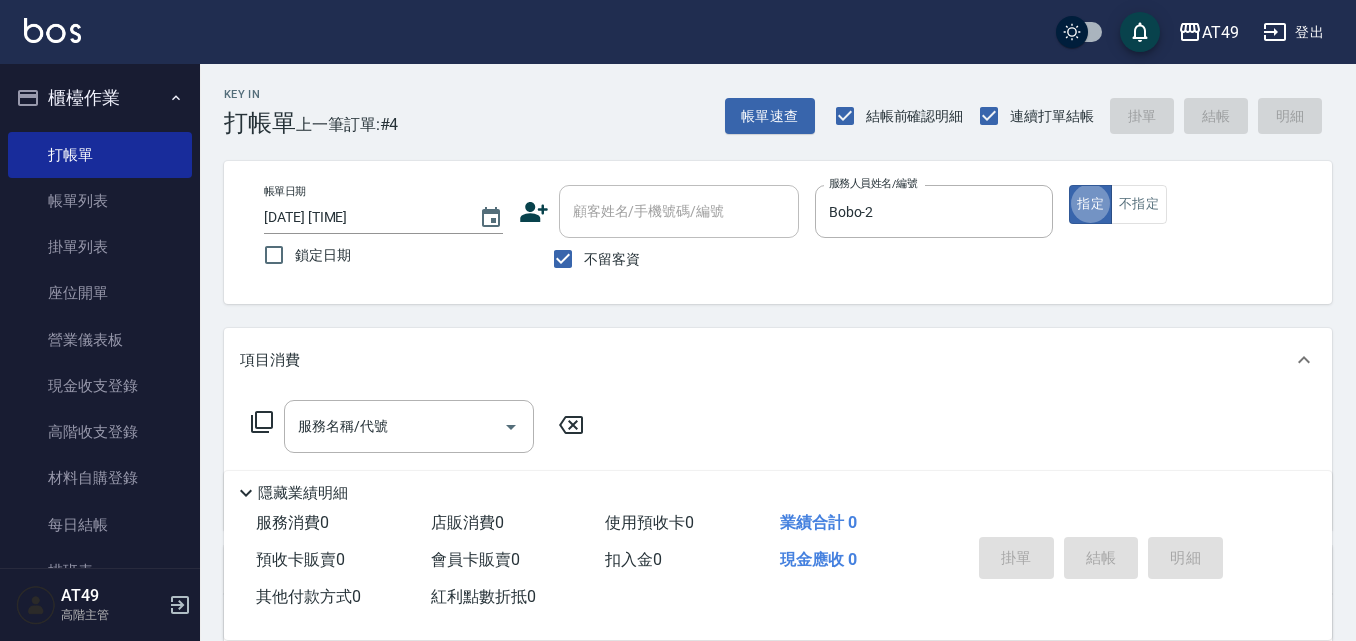 type on "true" 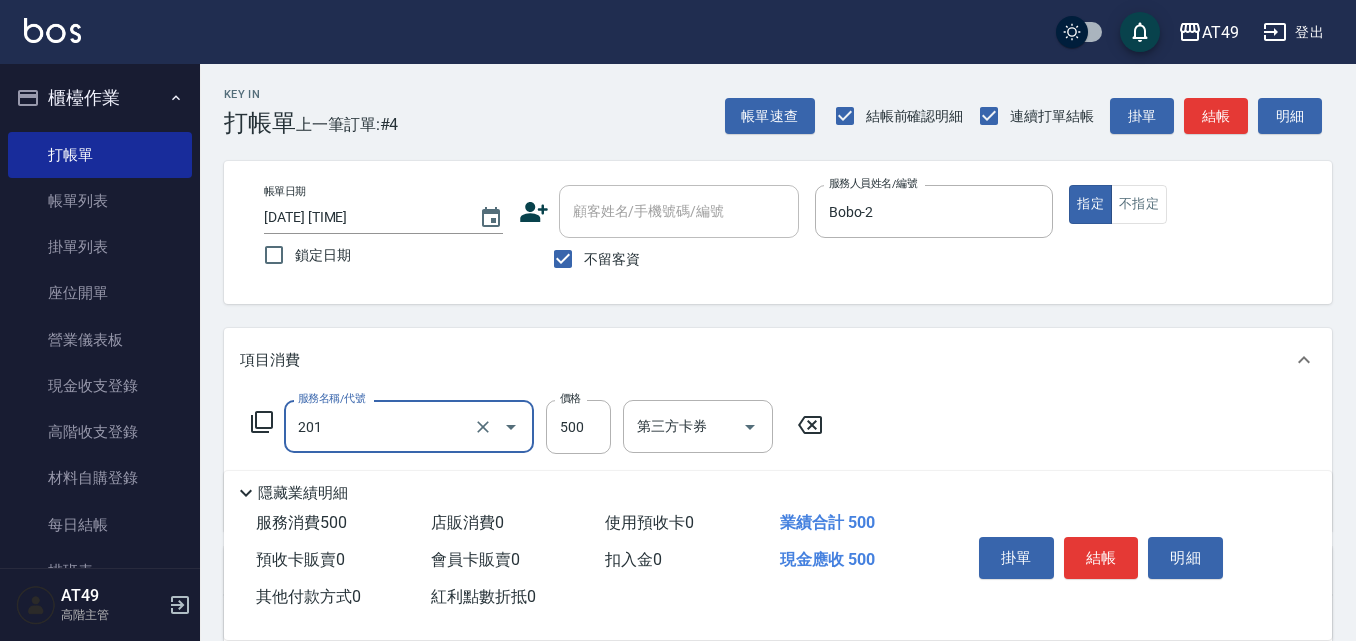 type on "精緻剪髮(201)" 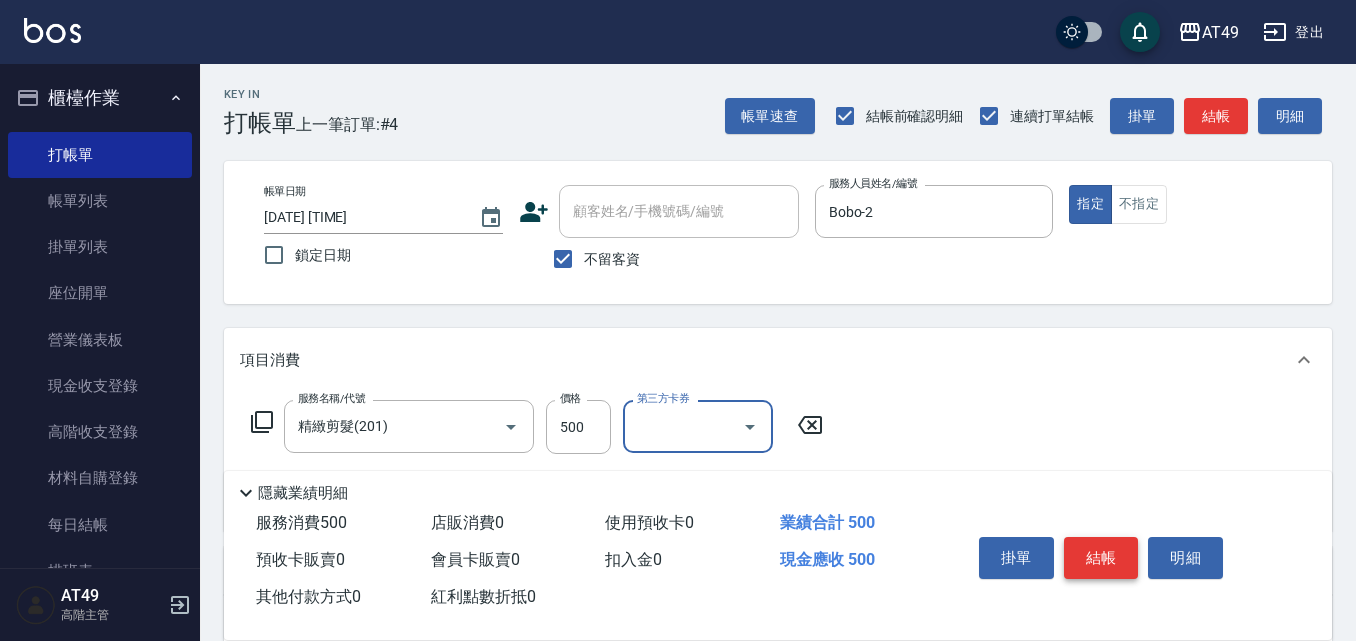 click on "結帳" at bounding box center [1101, 558] 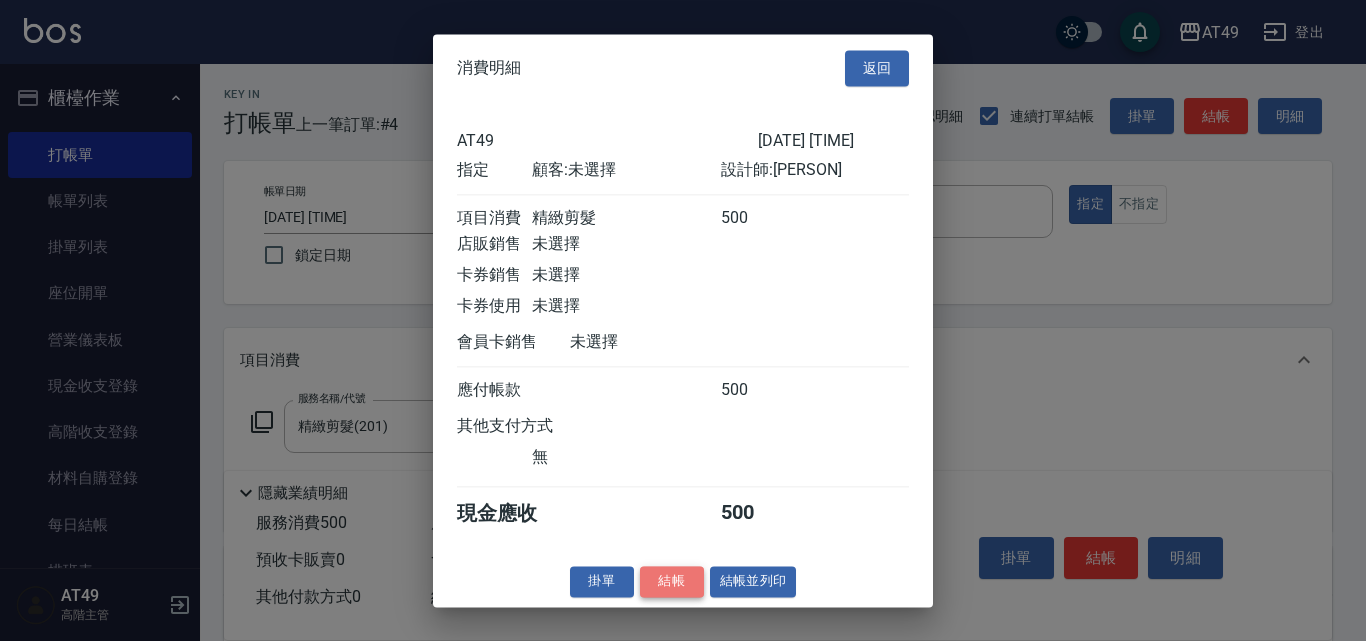 click on "結帳" at bounding box center (672, 581) 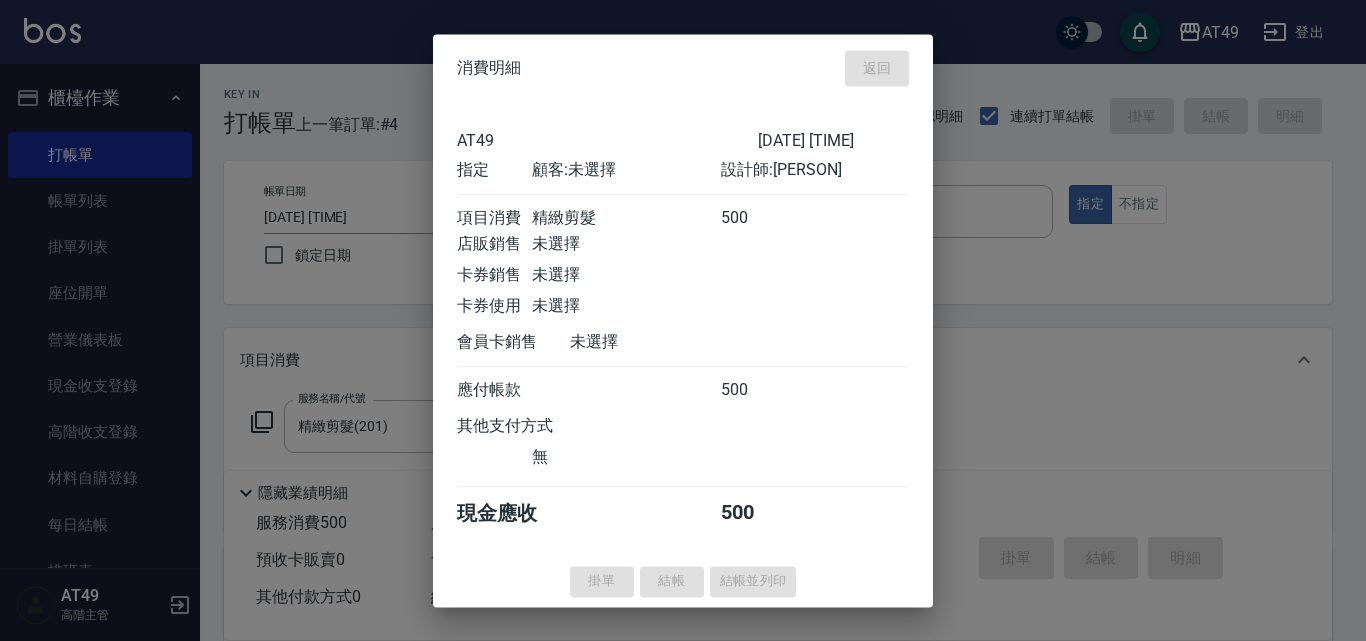 type on "[DATE] [TIME]" 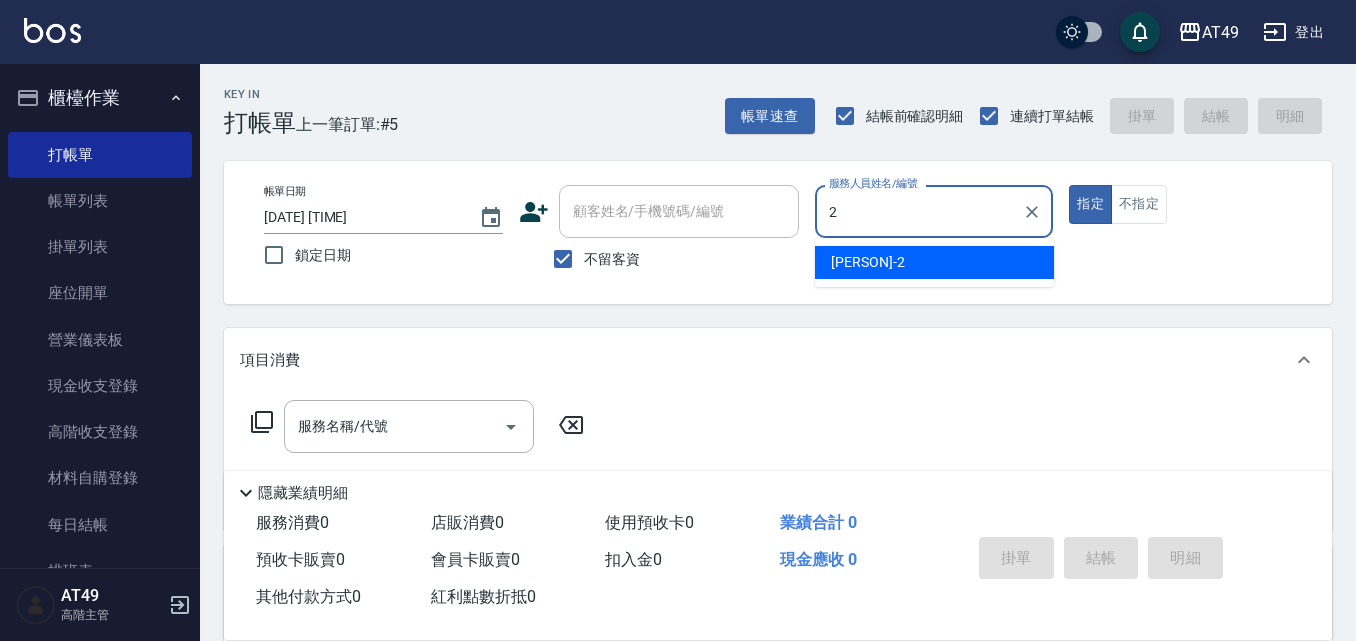 type on "Bobo-2" 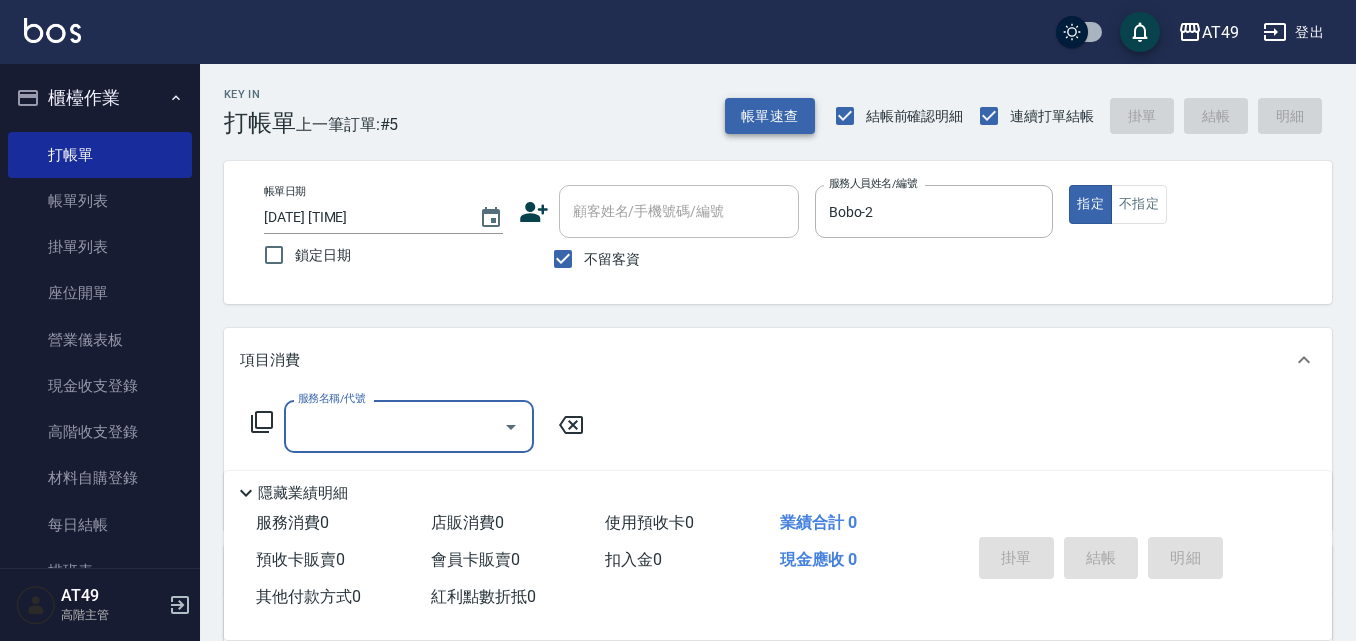 click on "帳單速查" at bounding box center [770, 116] 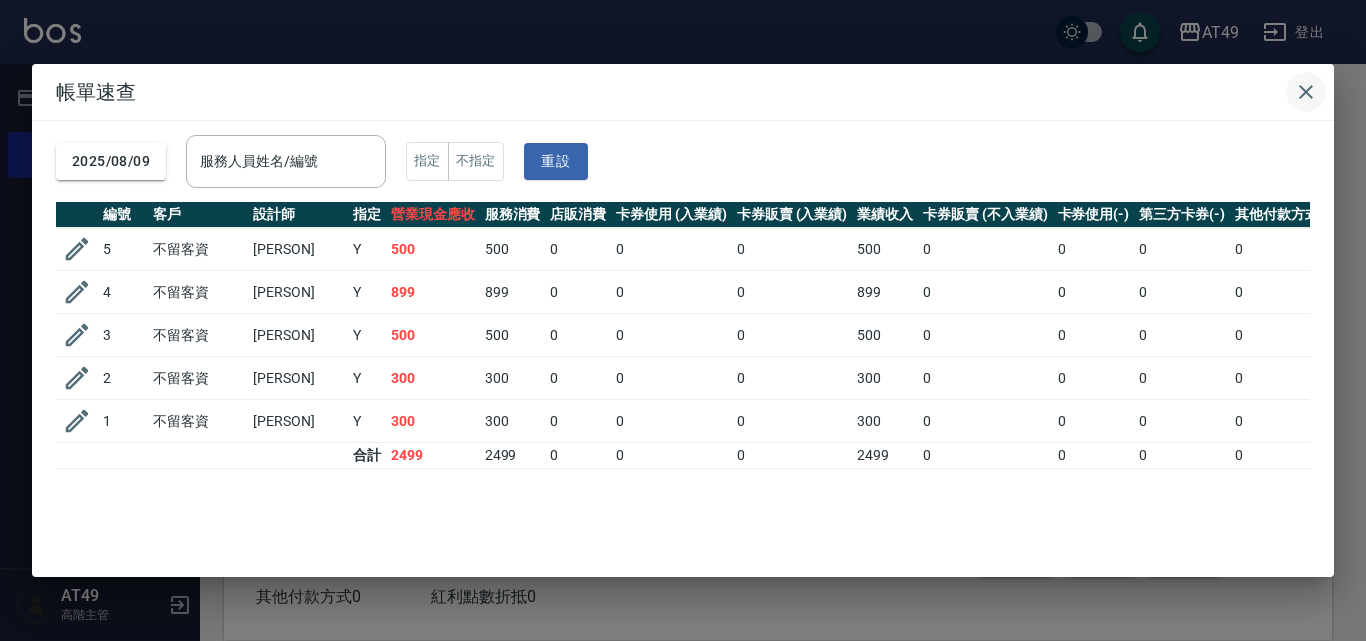 click 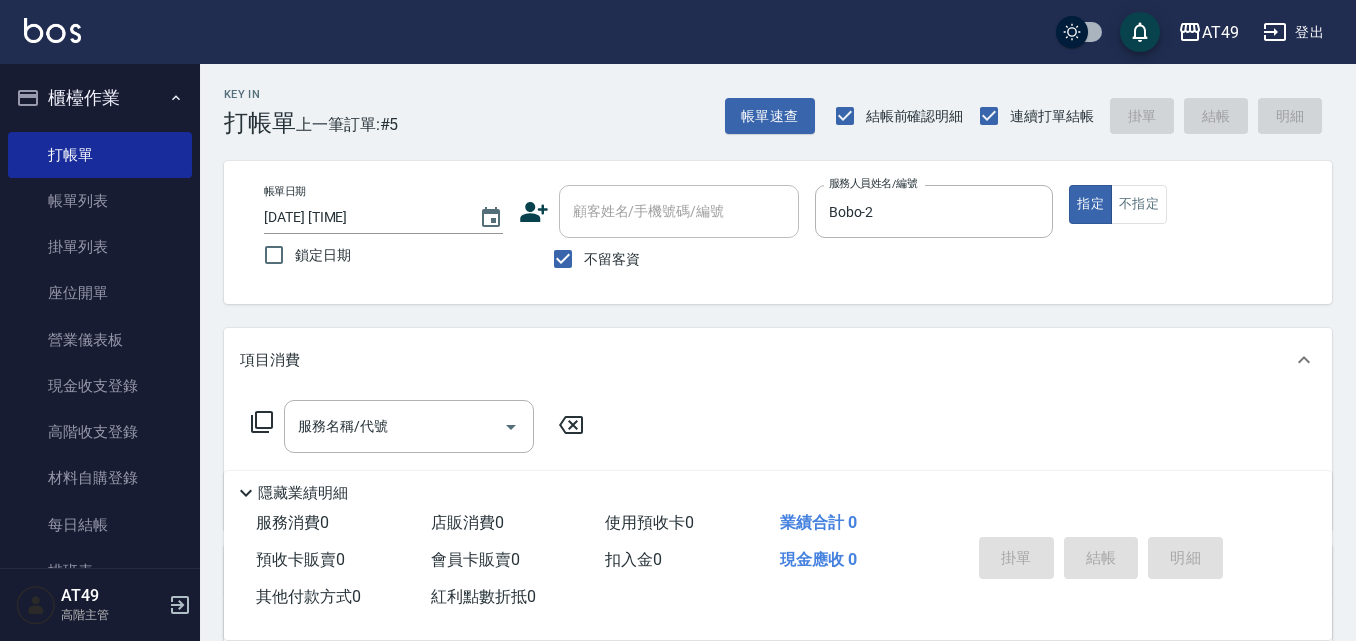type 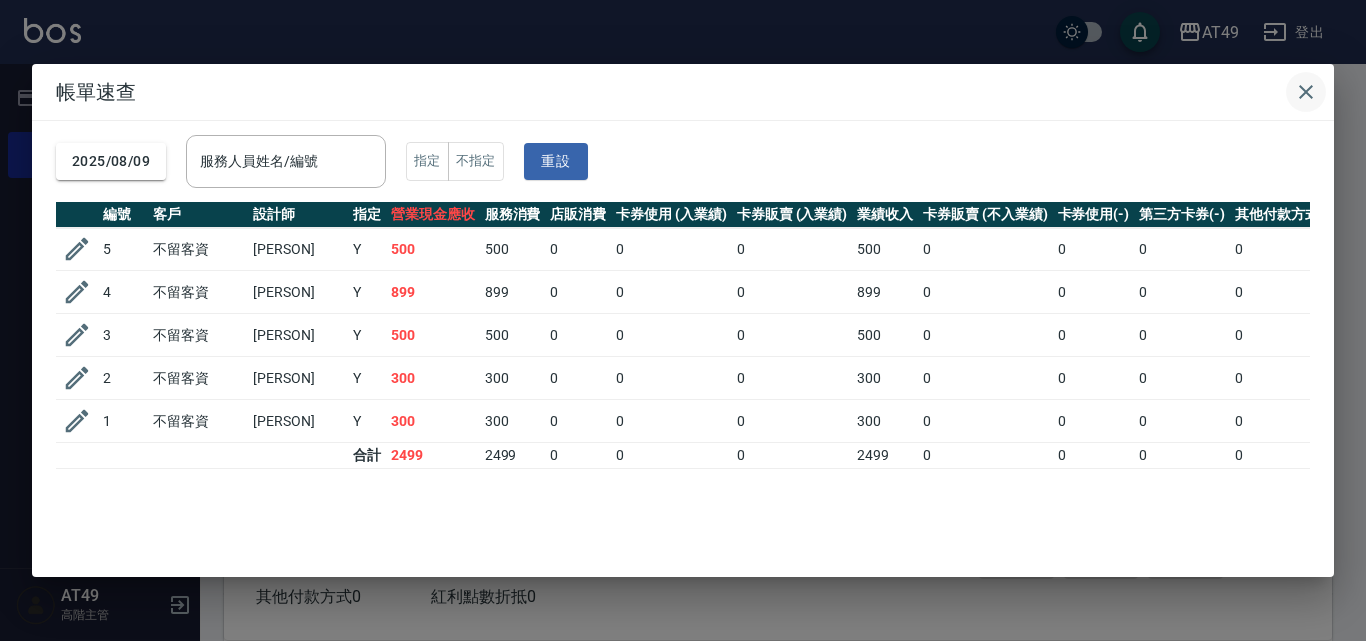 click 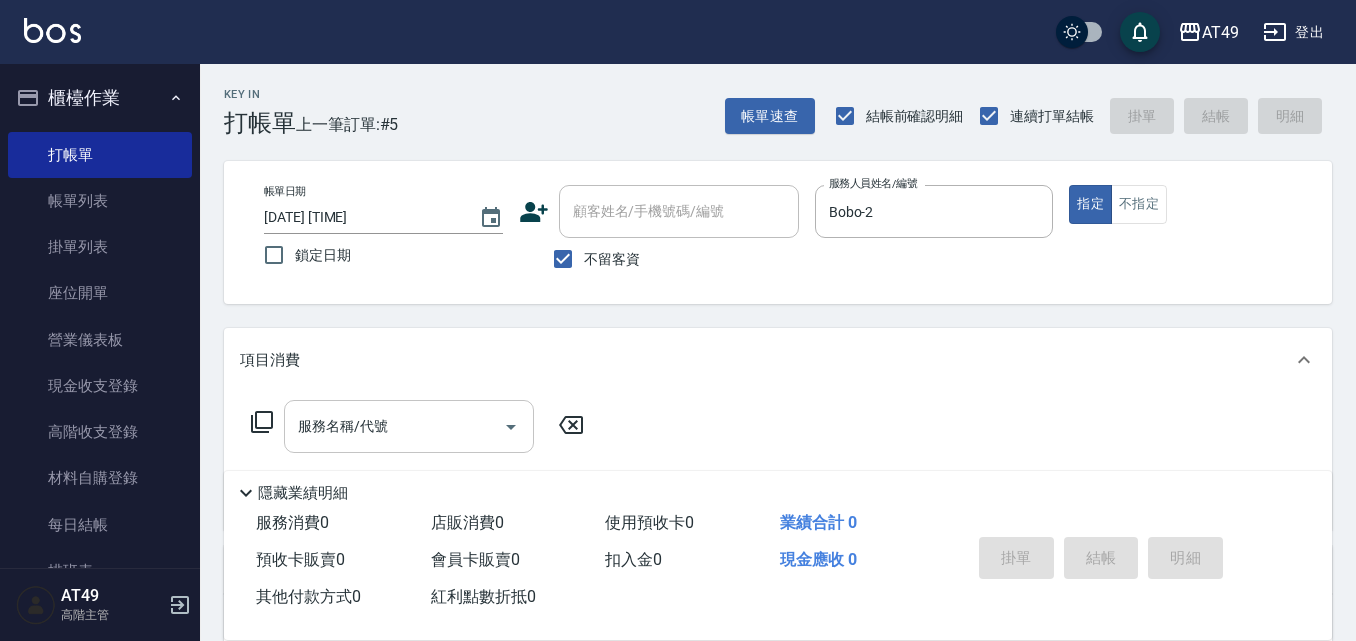 click on "服務名稱/代號" at bounding box center [394, 426] 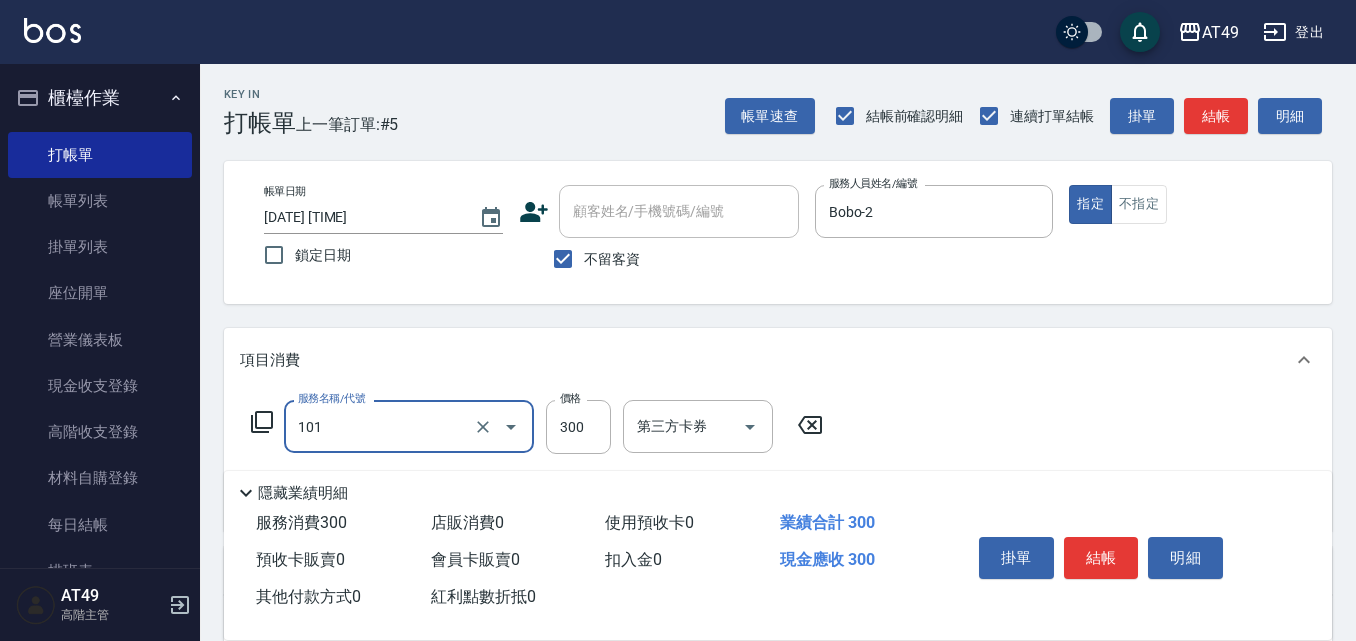 type on "一般洗髮(101)" 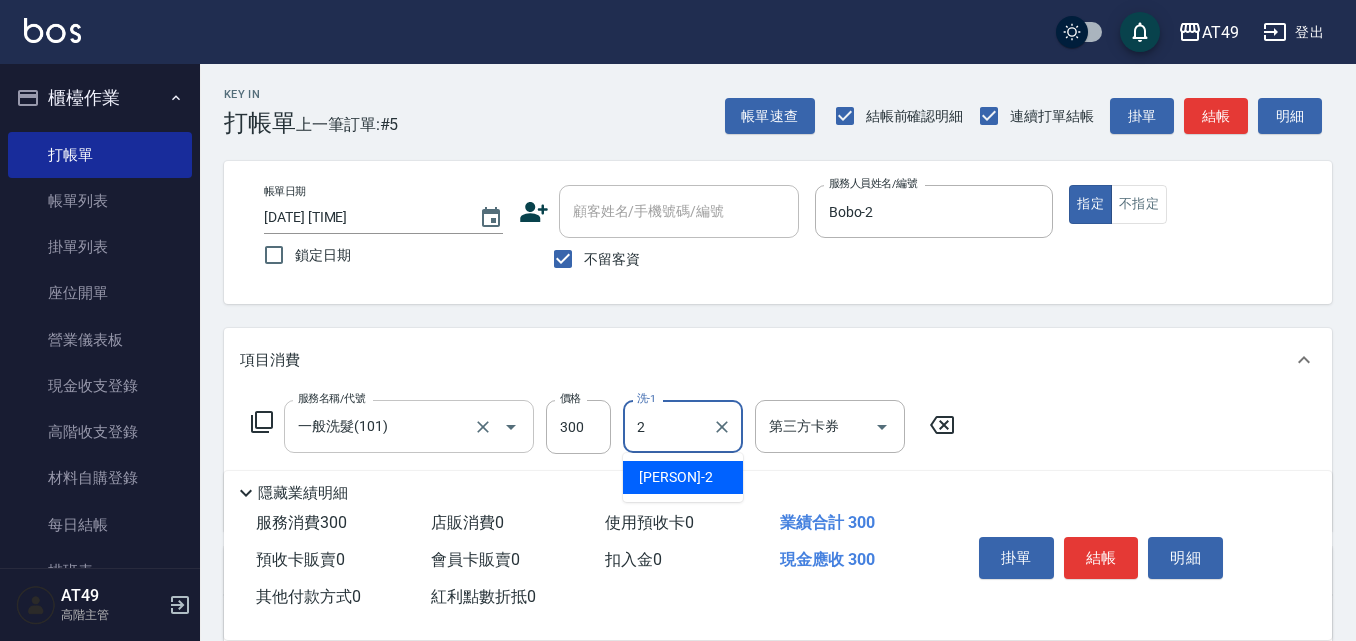 type on "Bobo-2" 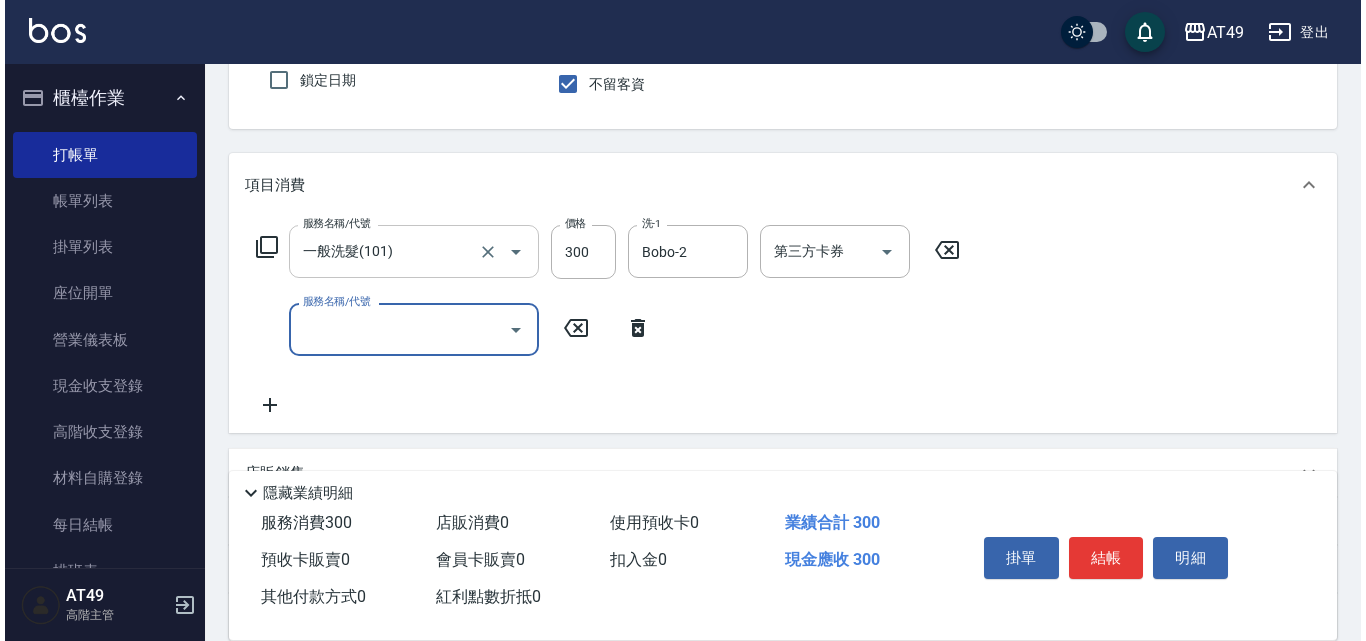 scroll, scrollTop: 200, scrollLeft: 0, axis: vertical 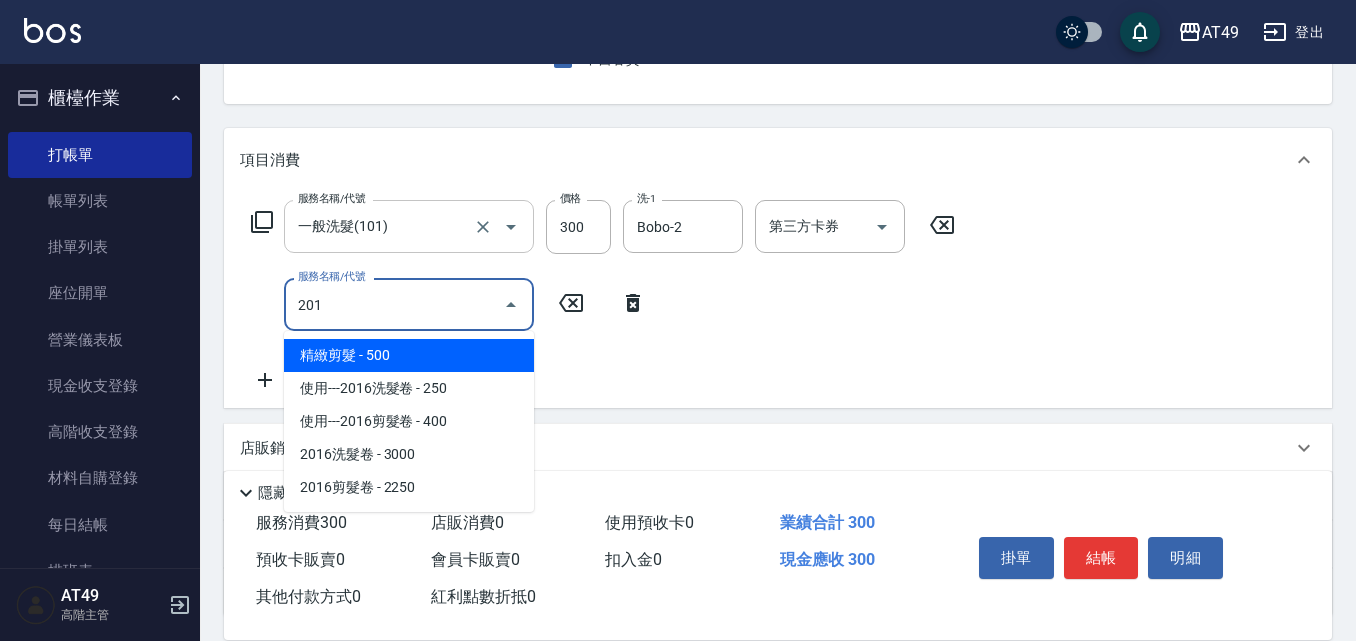 type on "精緻剪髮(201)" 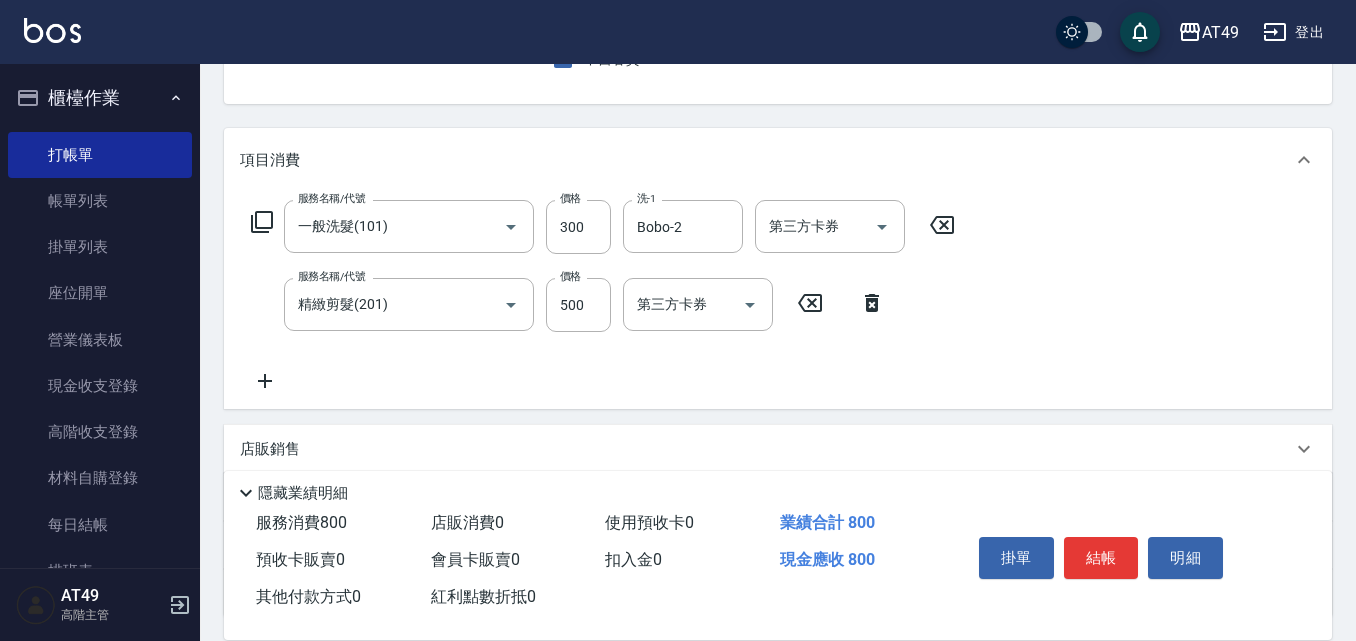 click 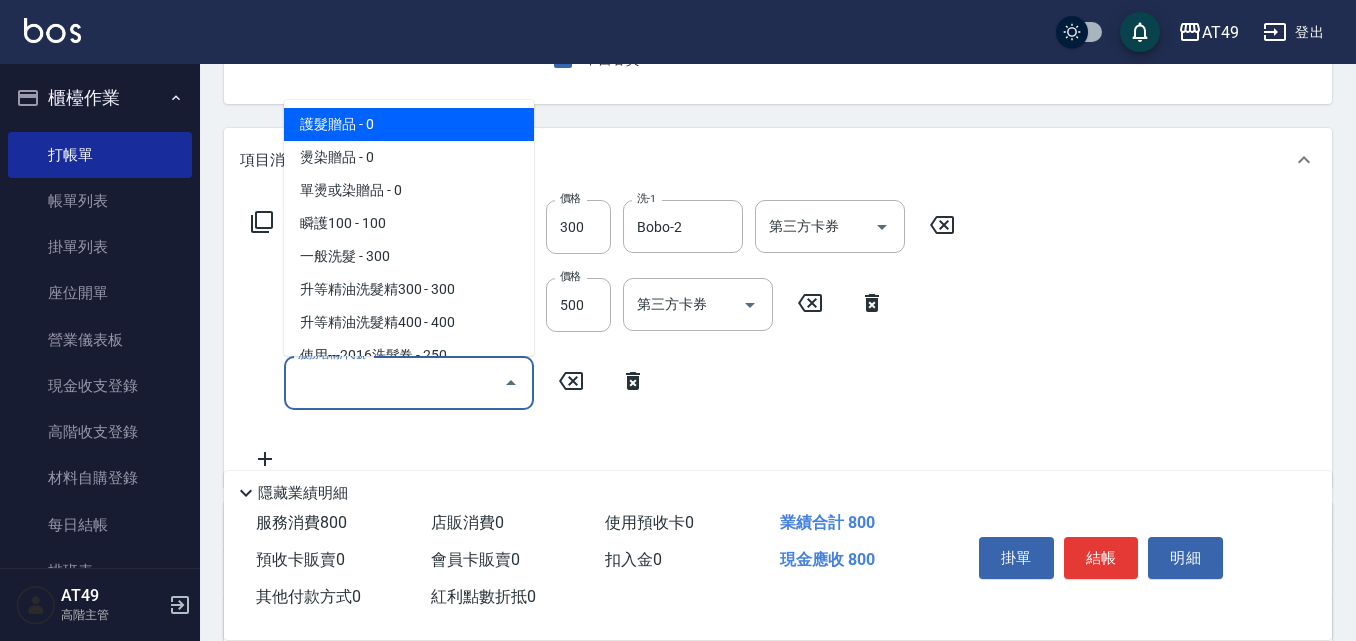 click on "服務名稱/代號" at bounding box center (394, 382) 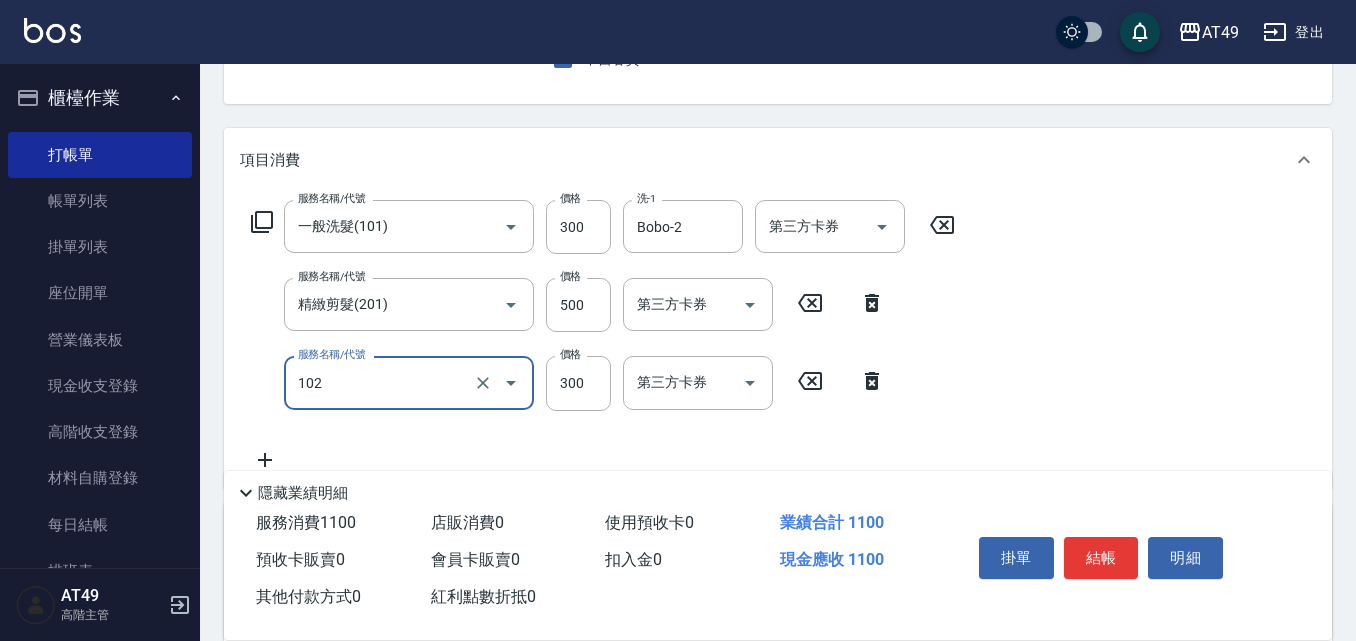 type on "升等精油洗髮精300(102)" 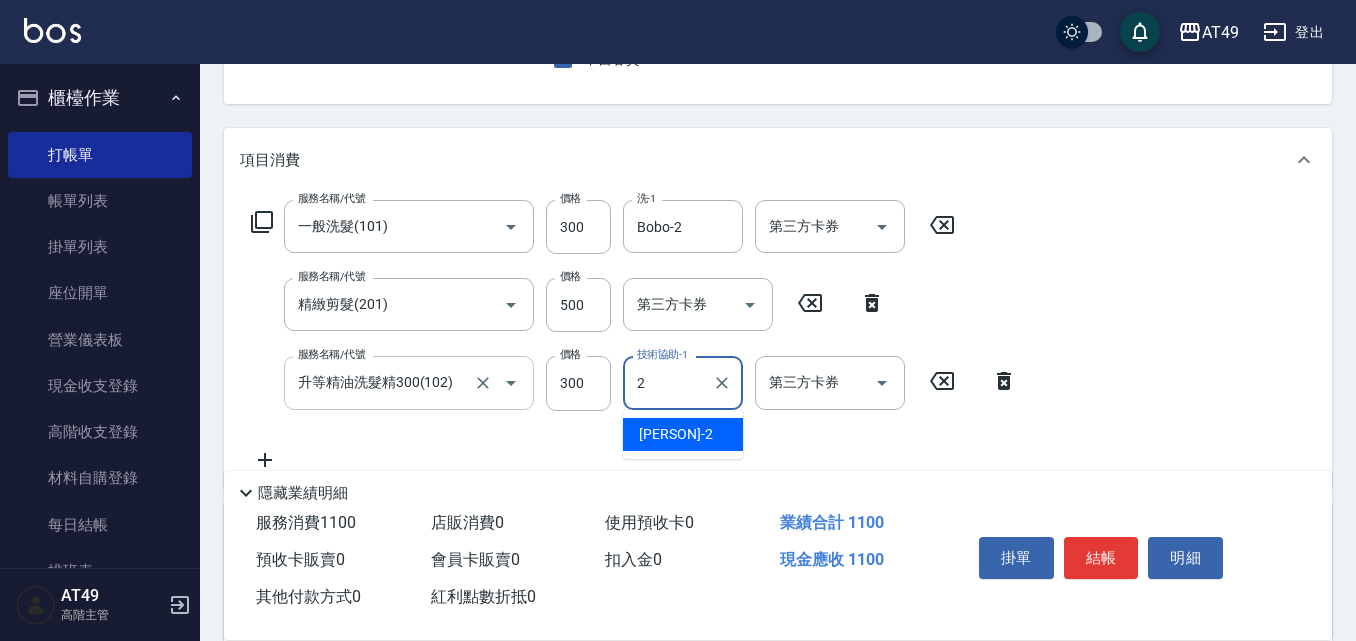 type on "Bobo-2" 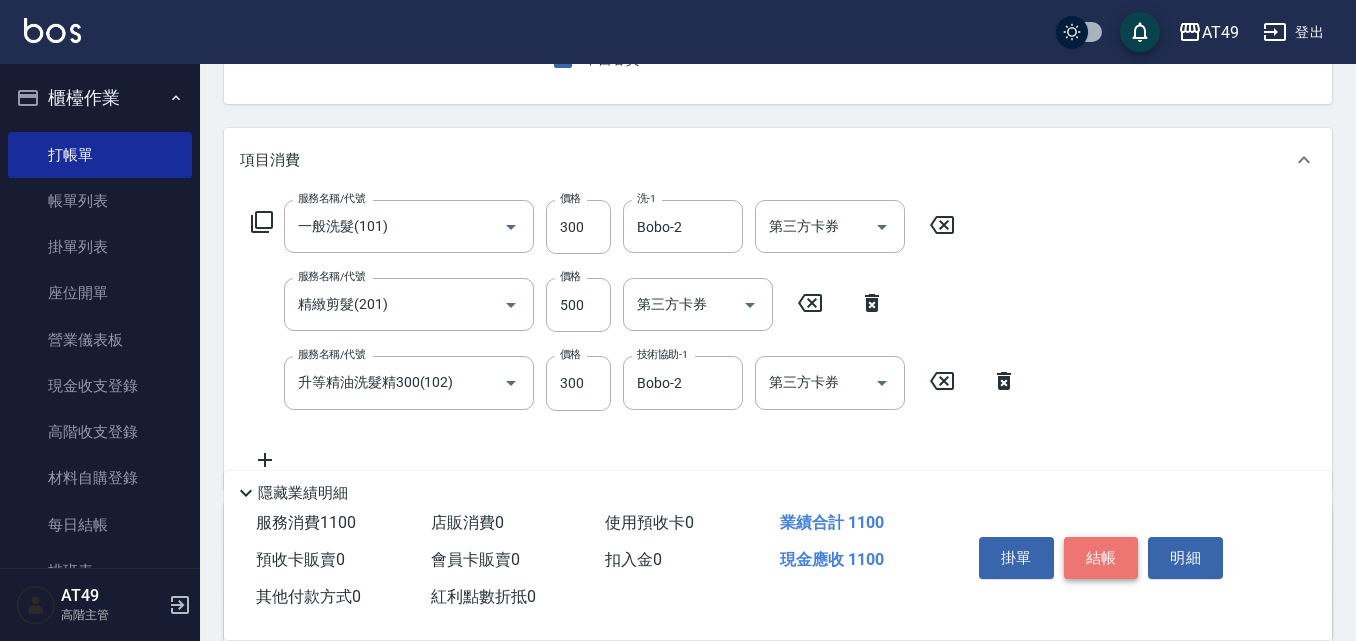 click on "結帳" at bounding box center [1101, 558] 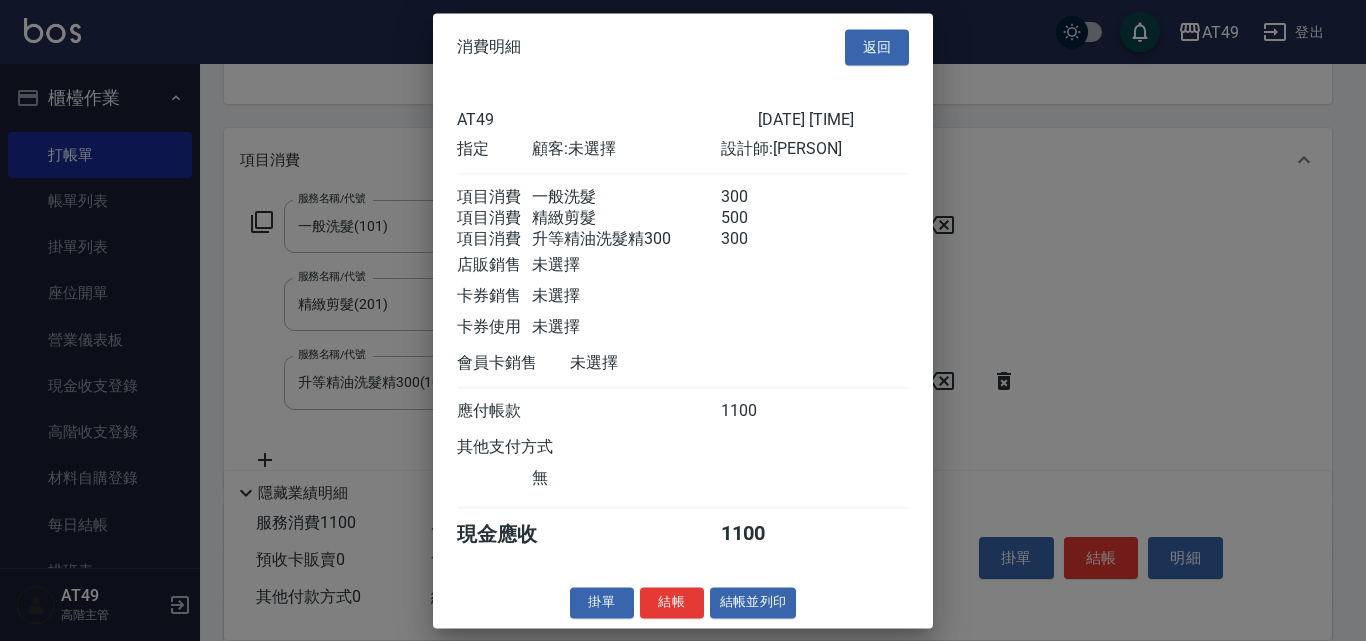 scroll, scrollTop: 9, scrollLeft: 0, axis: vertical 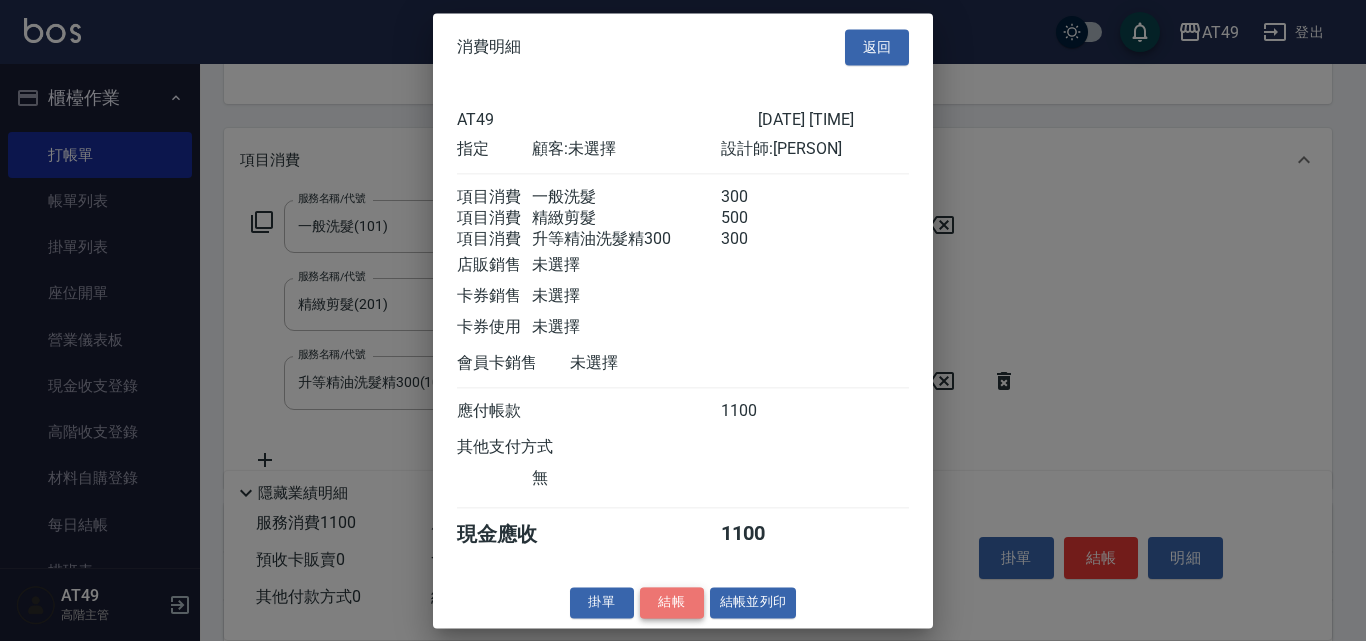 click on "結帳" at bounding box center [672, 602] 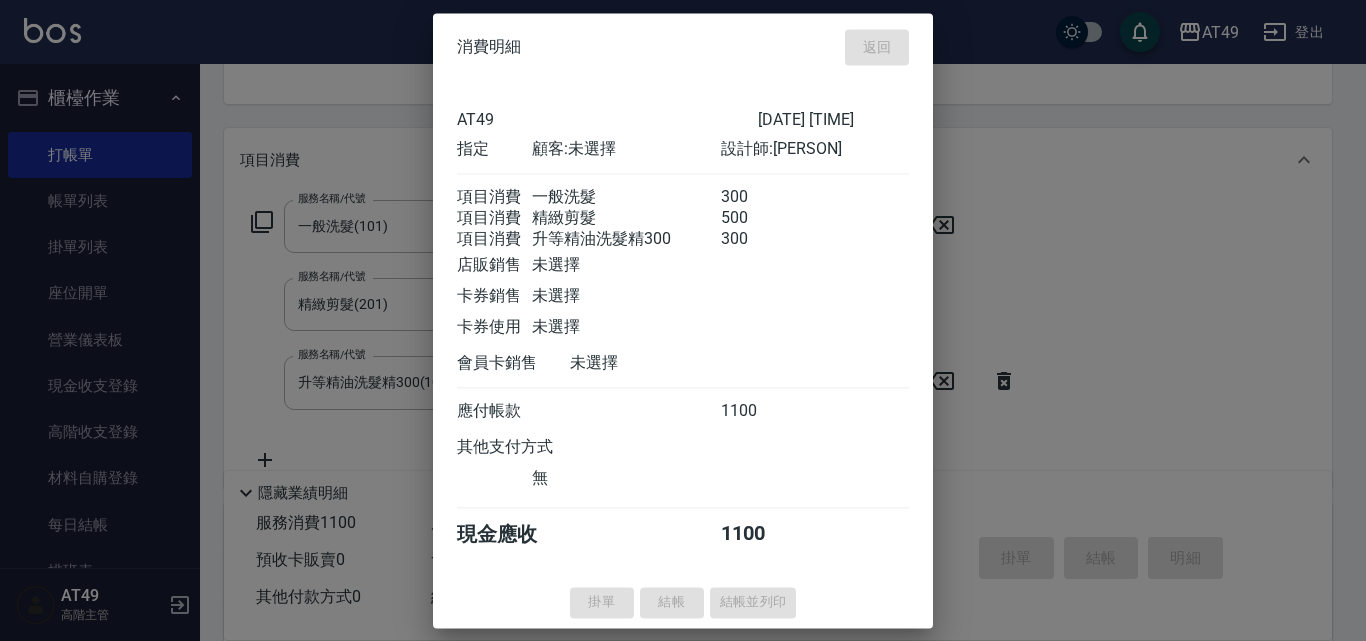 type on "[DATE] [TIME]" 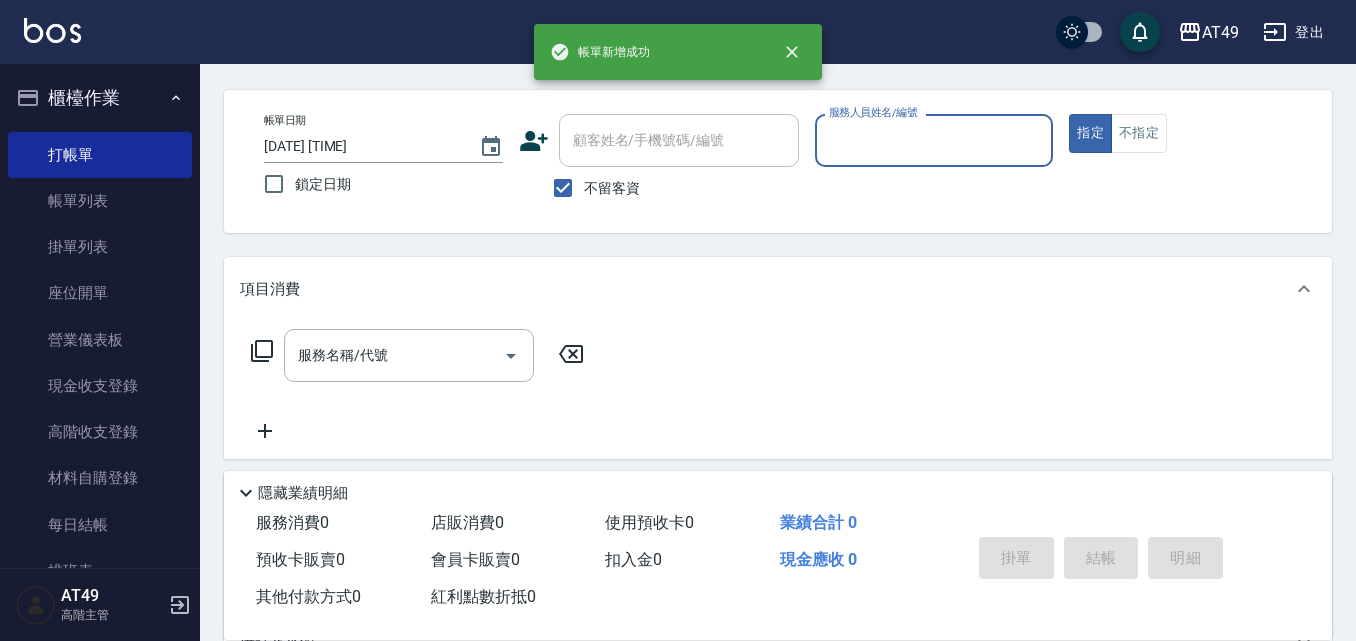 scroll, scrollTop: 0, scrollLeft: 0, axis: both 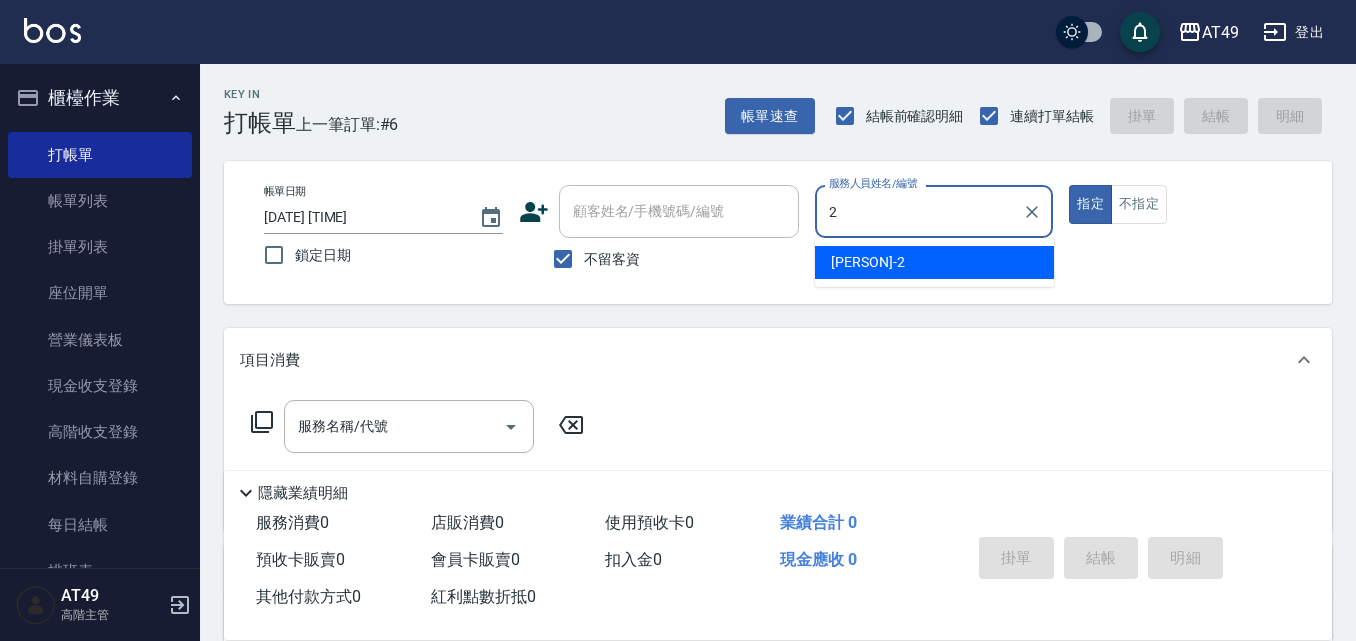 type on "Bobo-2" 